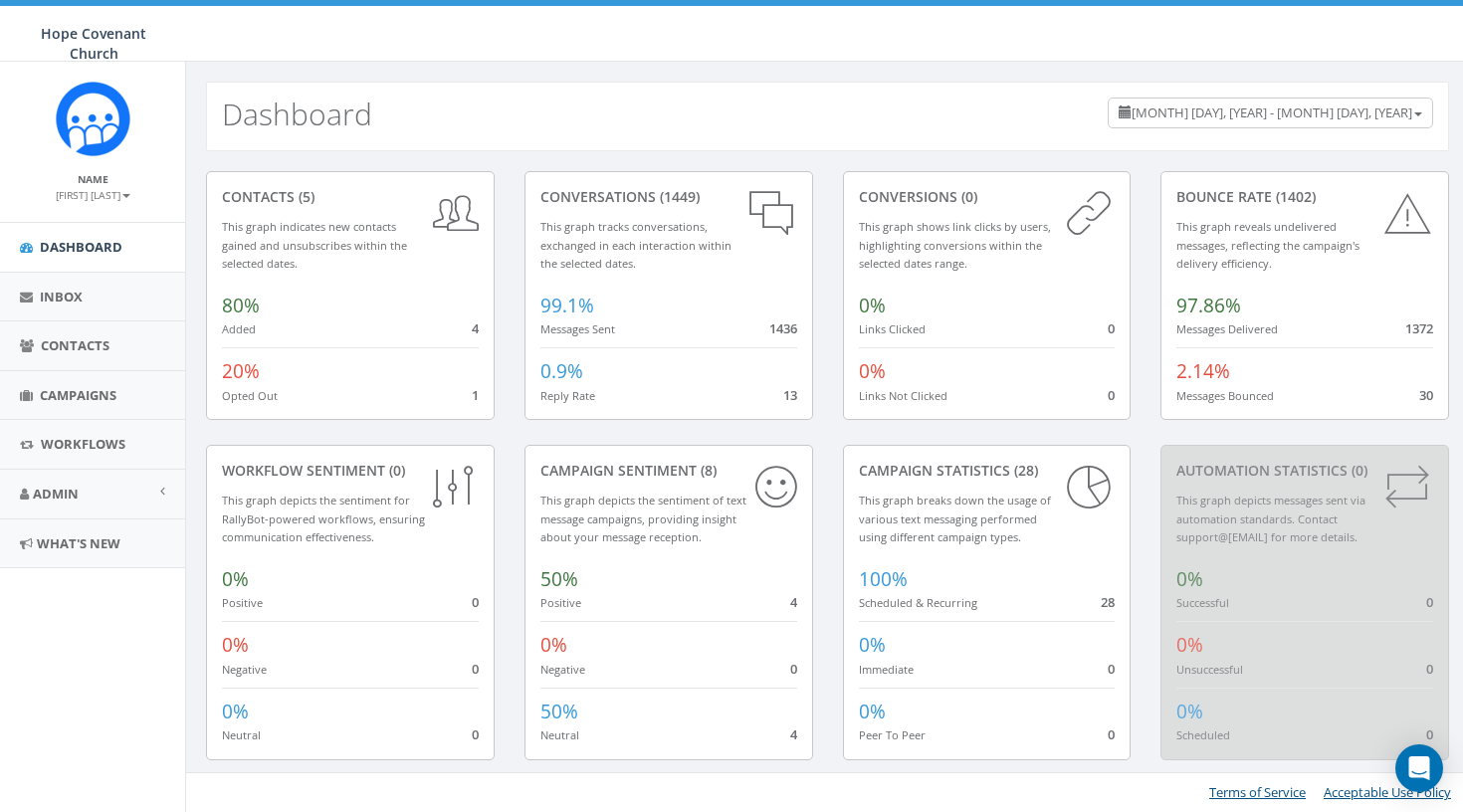 scroll, scrollTop: 0, scrollLeft: 0, axis: both 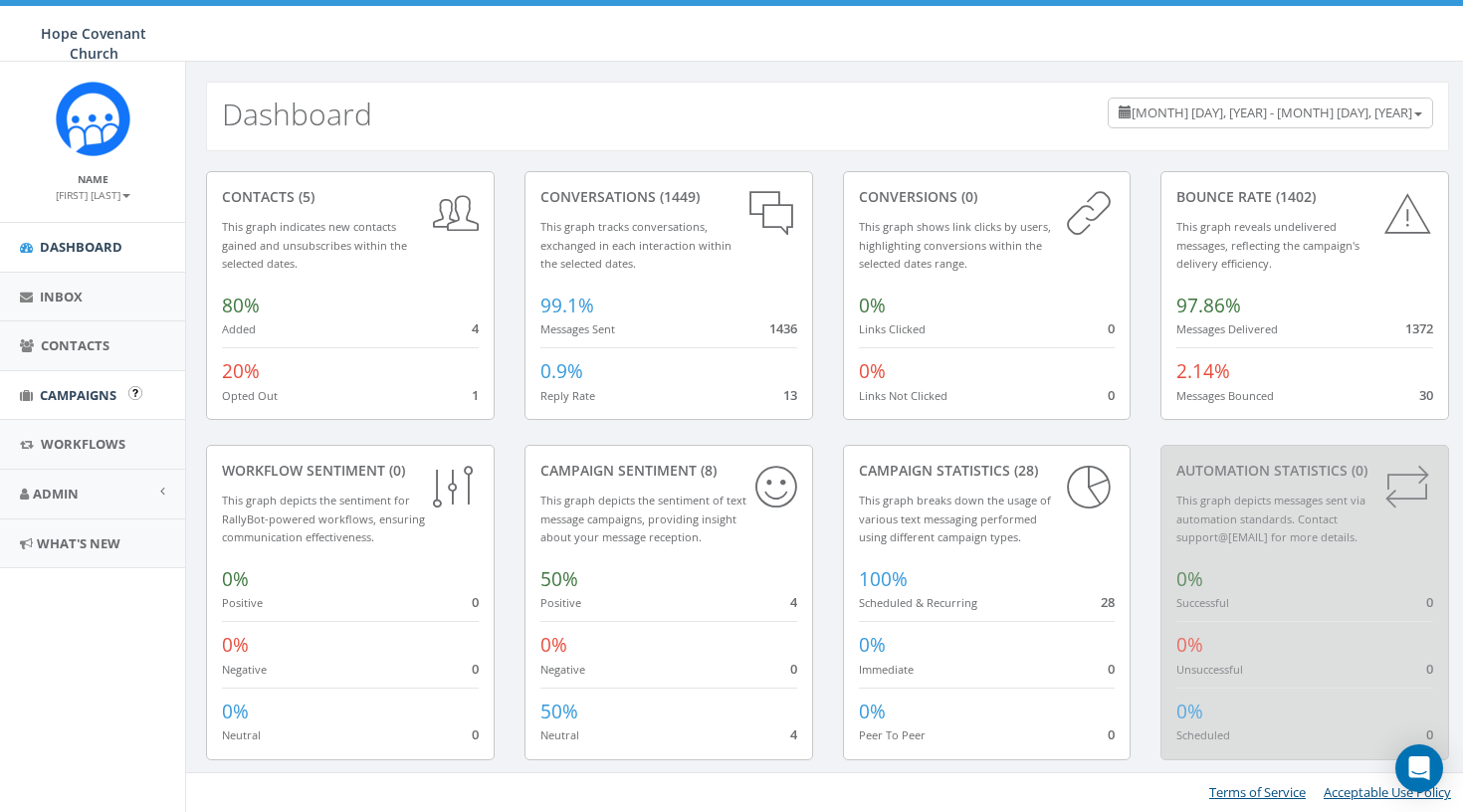 click on "Campaigns" at bounding box center [78, 395] 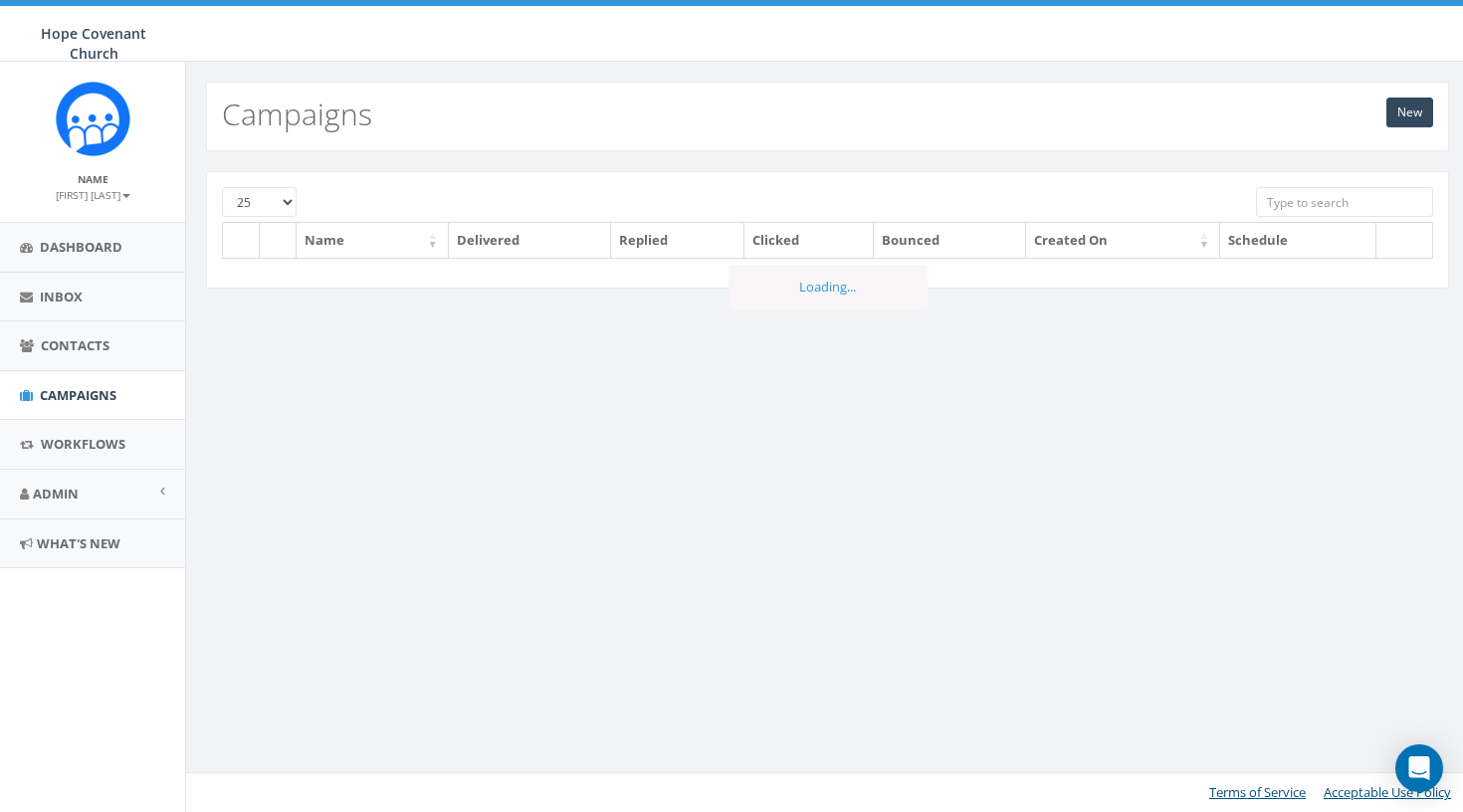 scroll, scrollTop: 0, scrollLeft: 0, axis: both 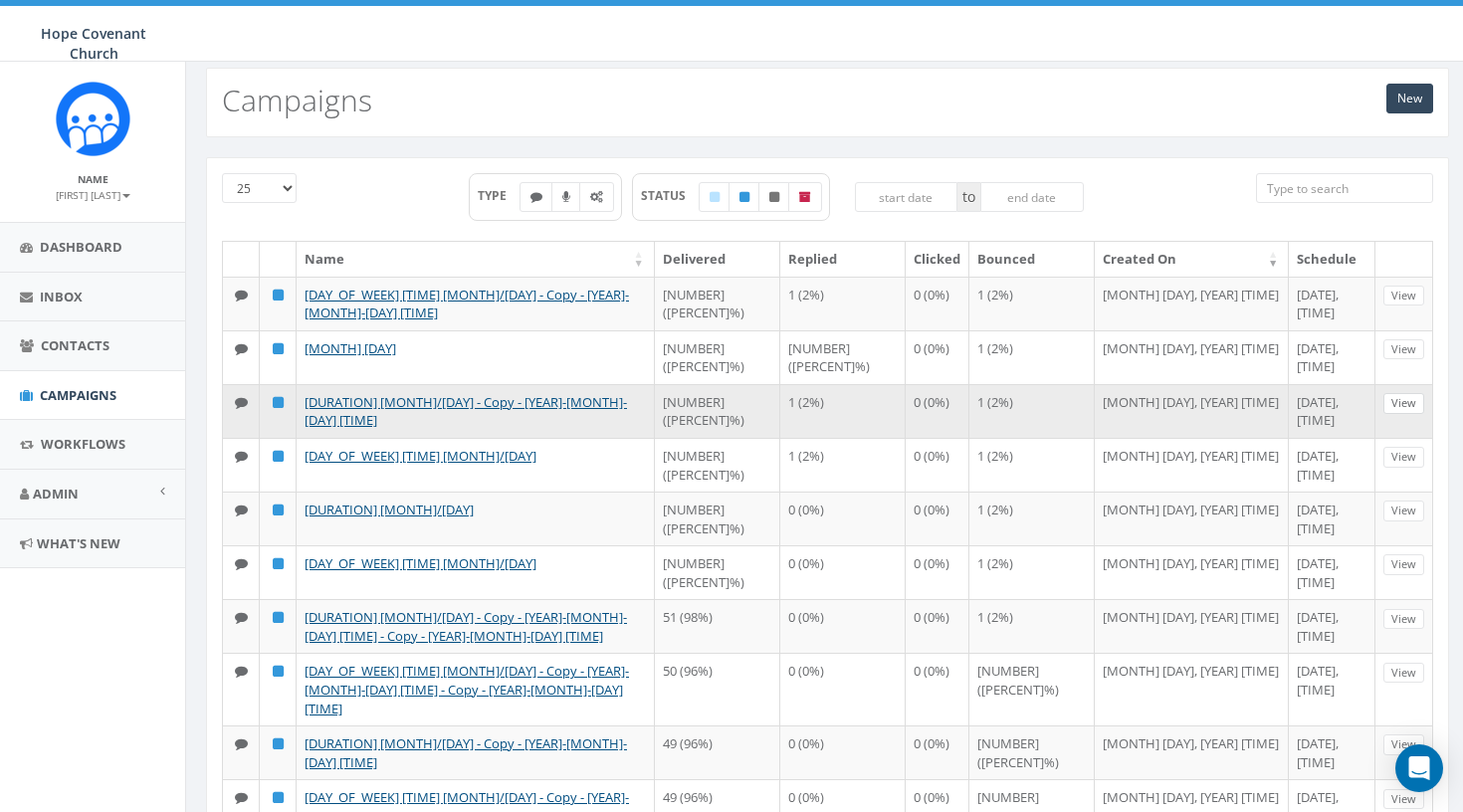 click on "View" at bounding box center (1403, 403) 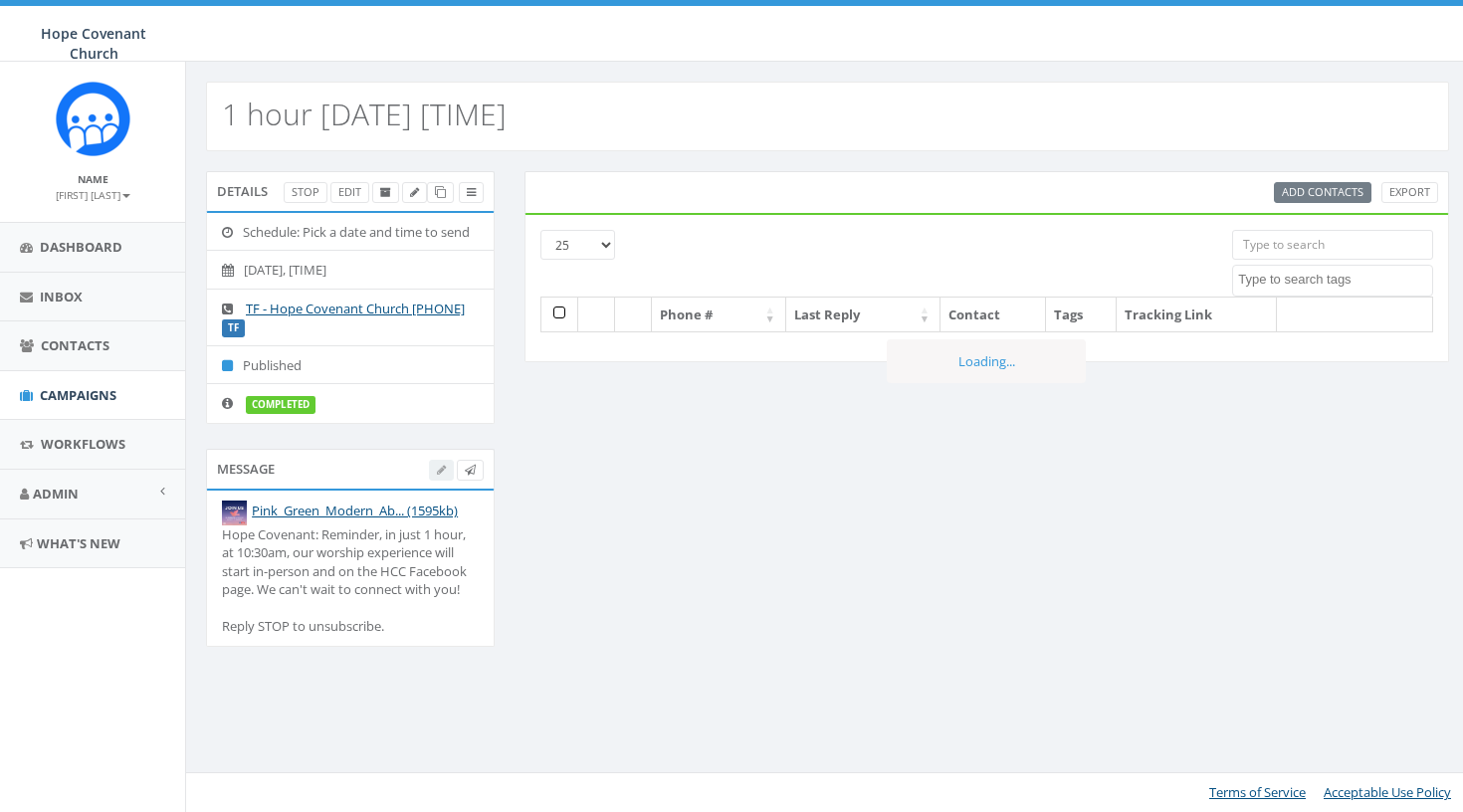 scroll, scrollTop: 0, scrollLeft: 0, axis: both 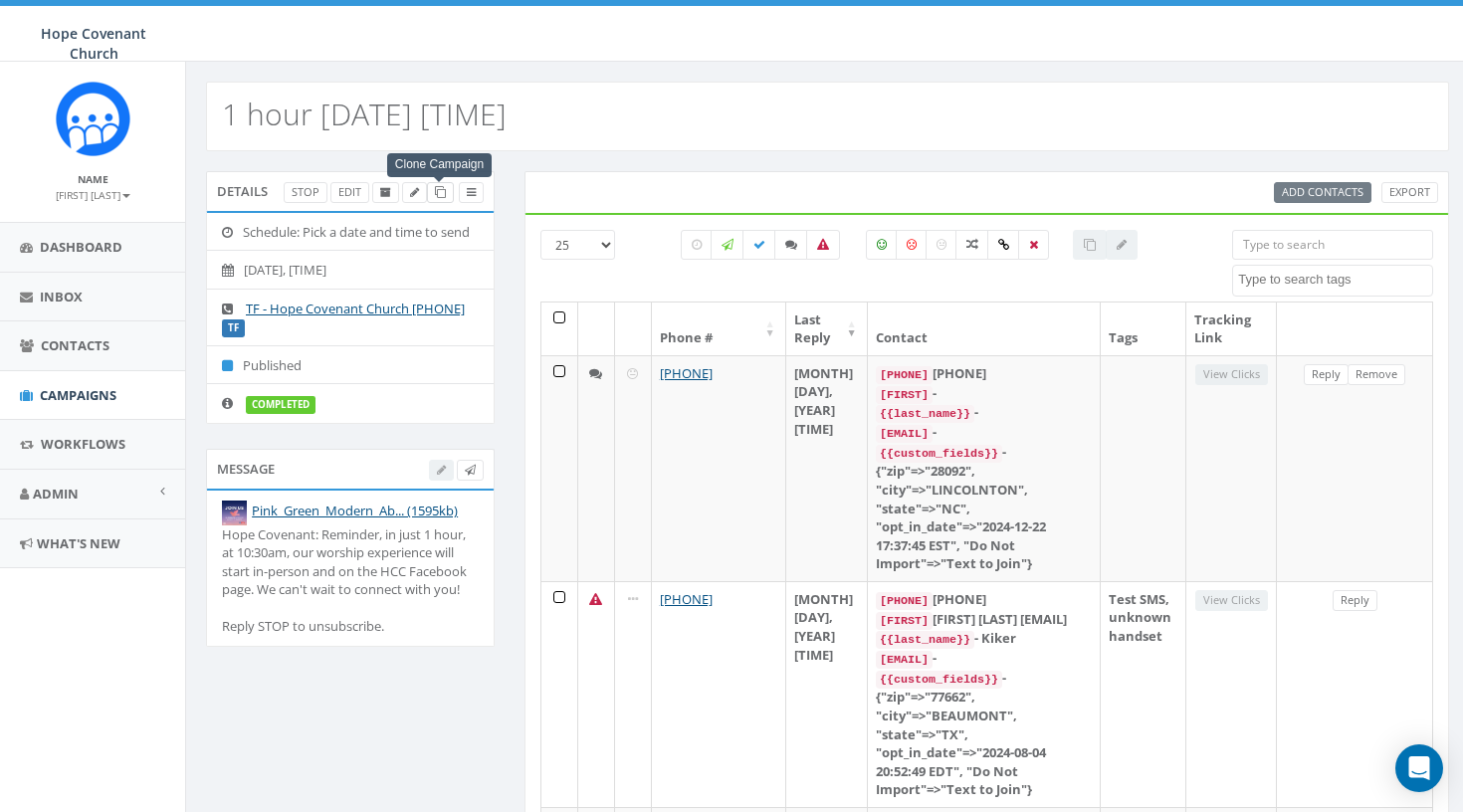 click at bounding box center (440, 192) 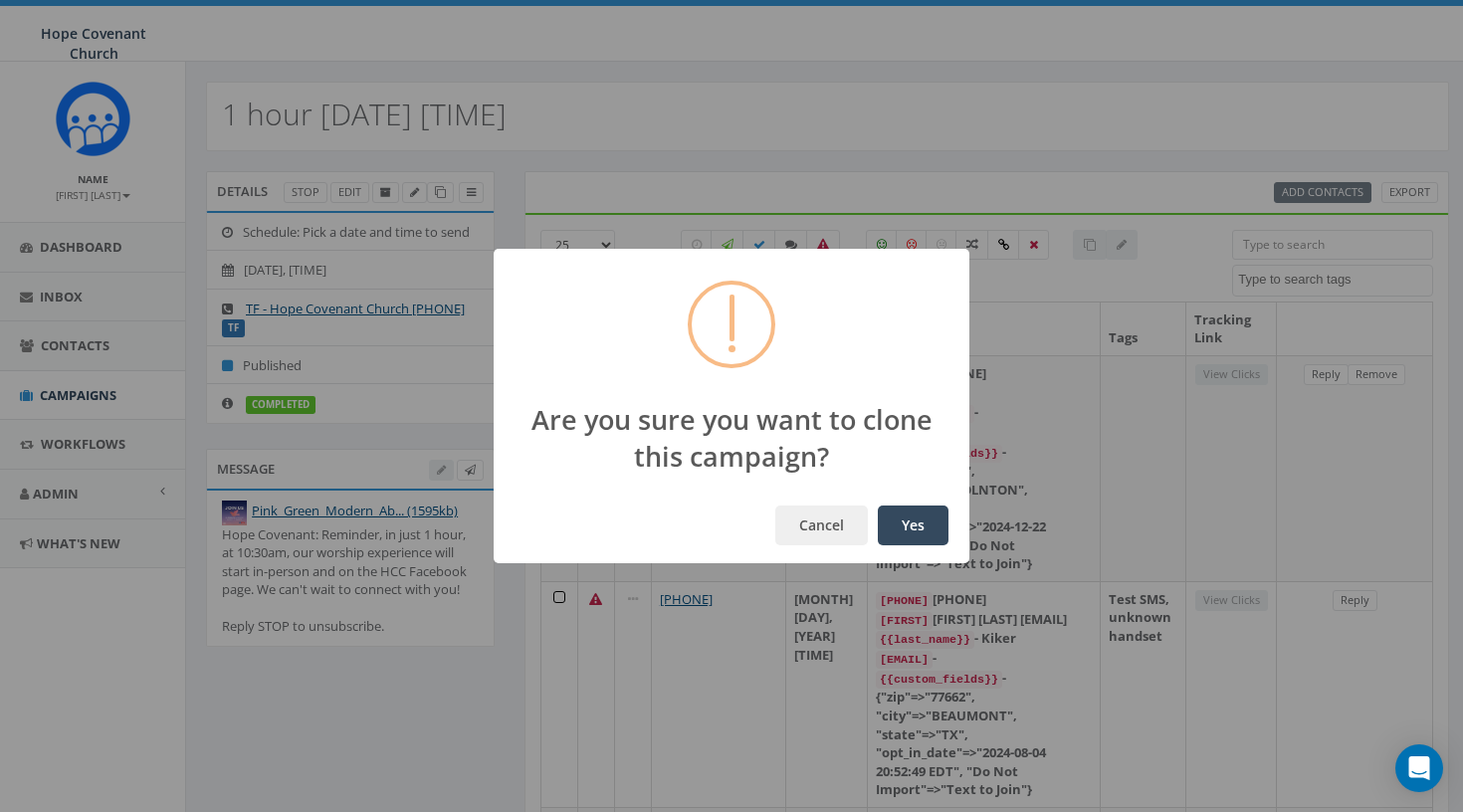 click on "Yes" at bounding box center (913, 525) 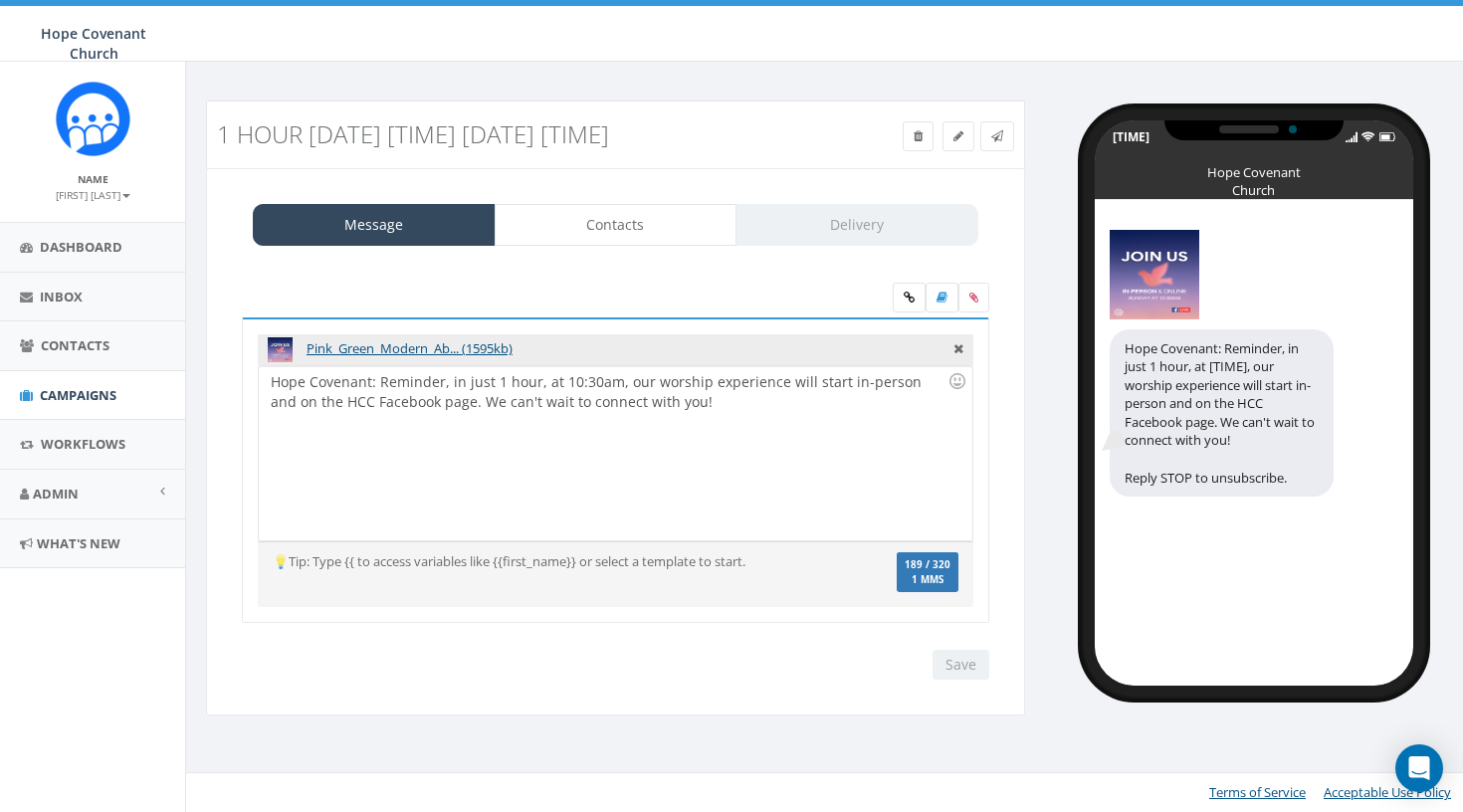 scroll, scrollTop: 0, scrollLeft: 0, axis: both 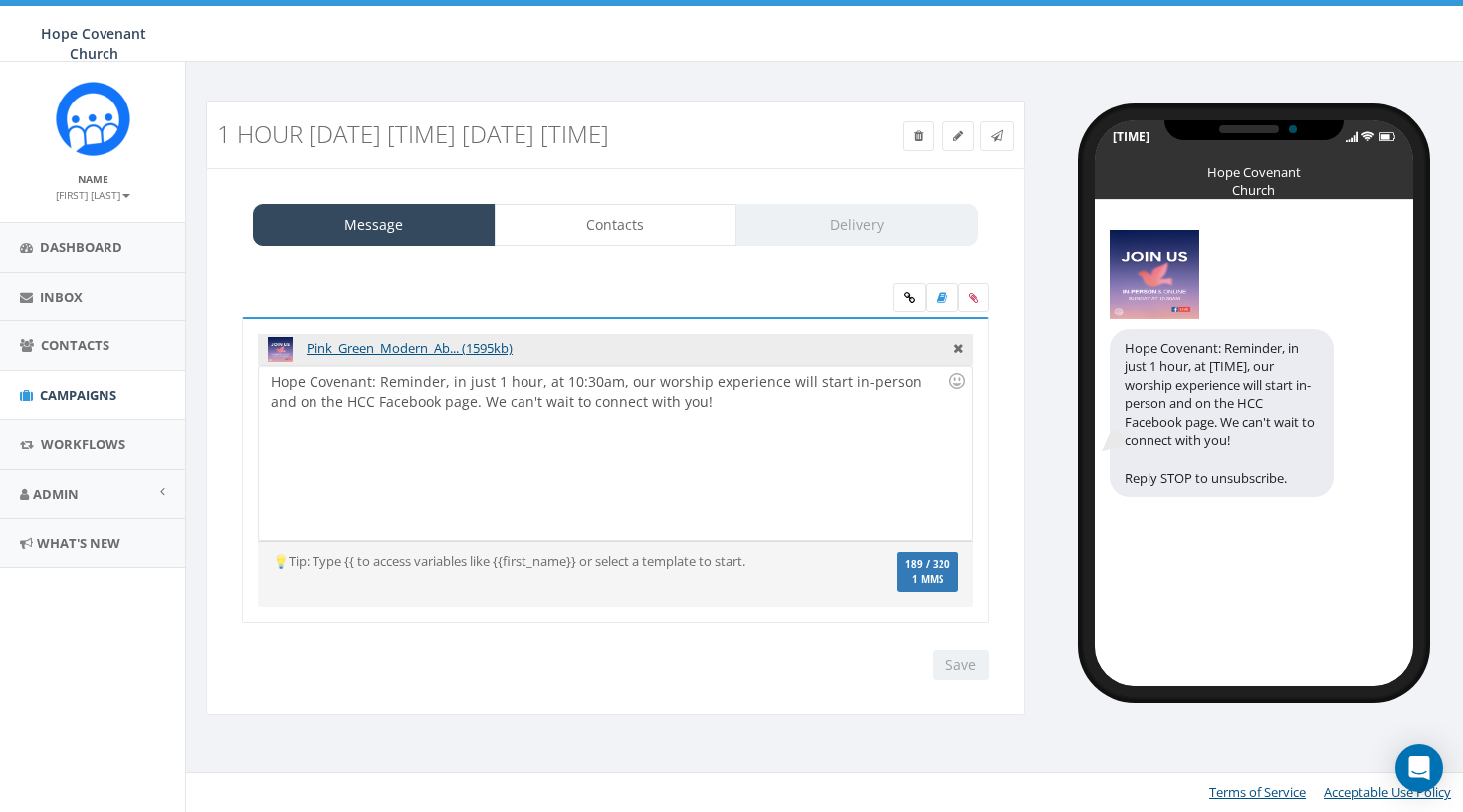click on "Pink_Green_Modern_Ab... (1595kb)" at bounding box center [615, 349] 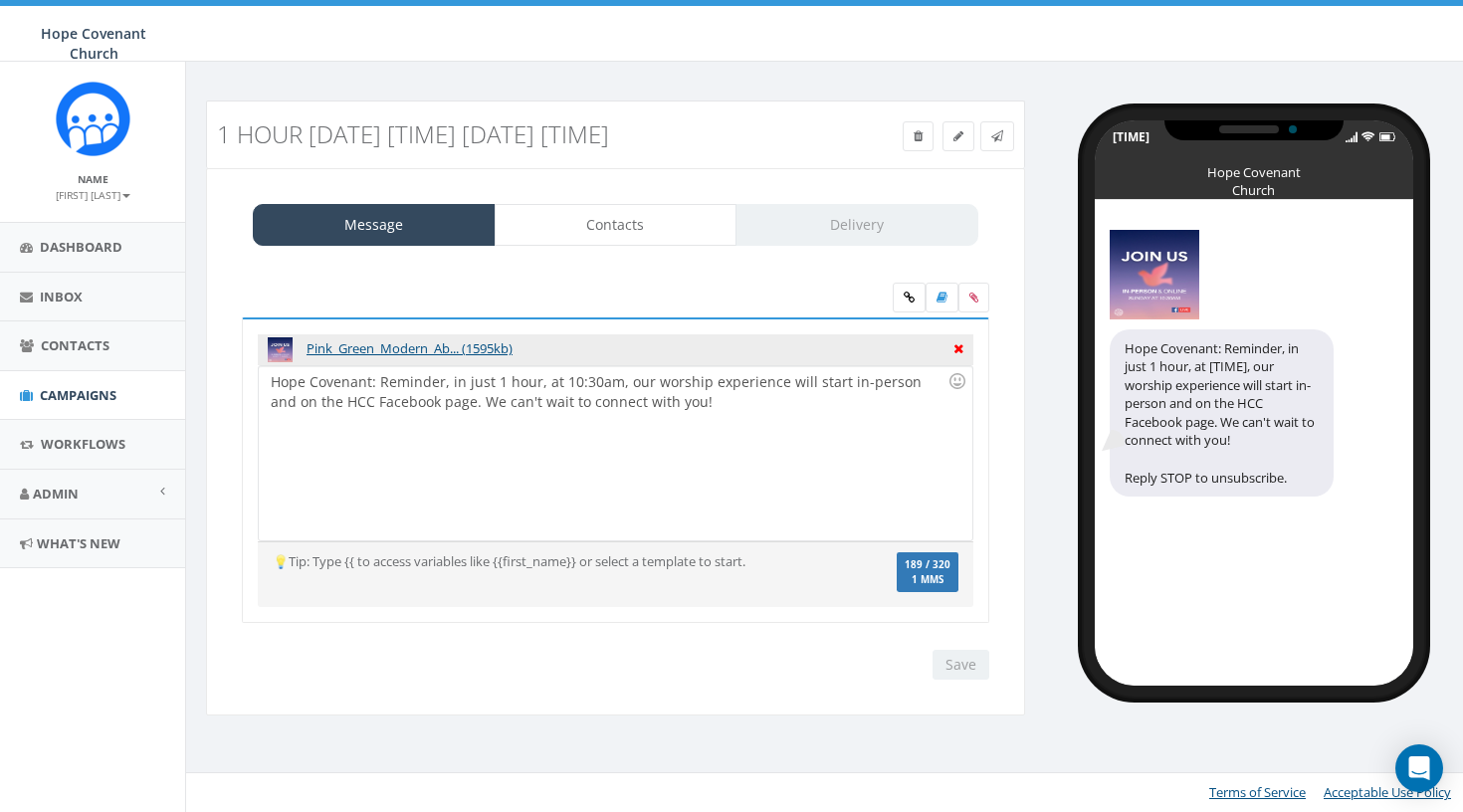 click at bounding box center [958, 346] 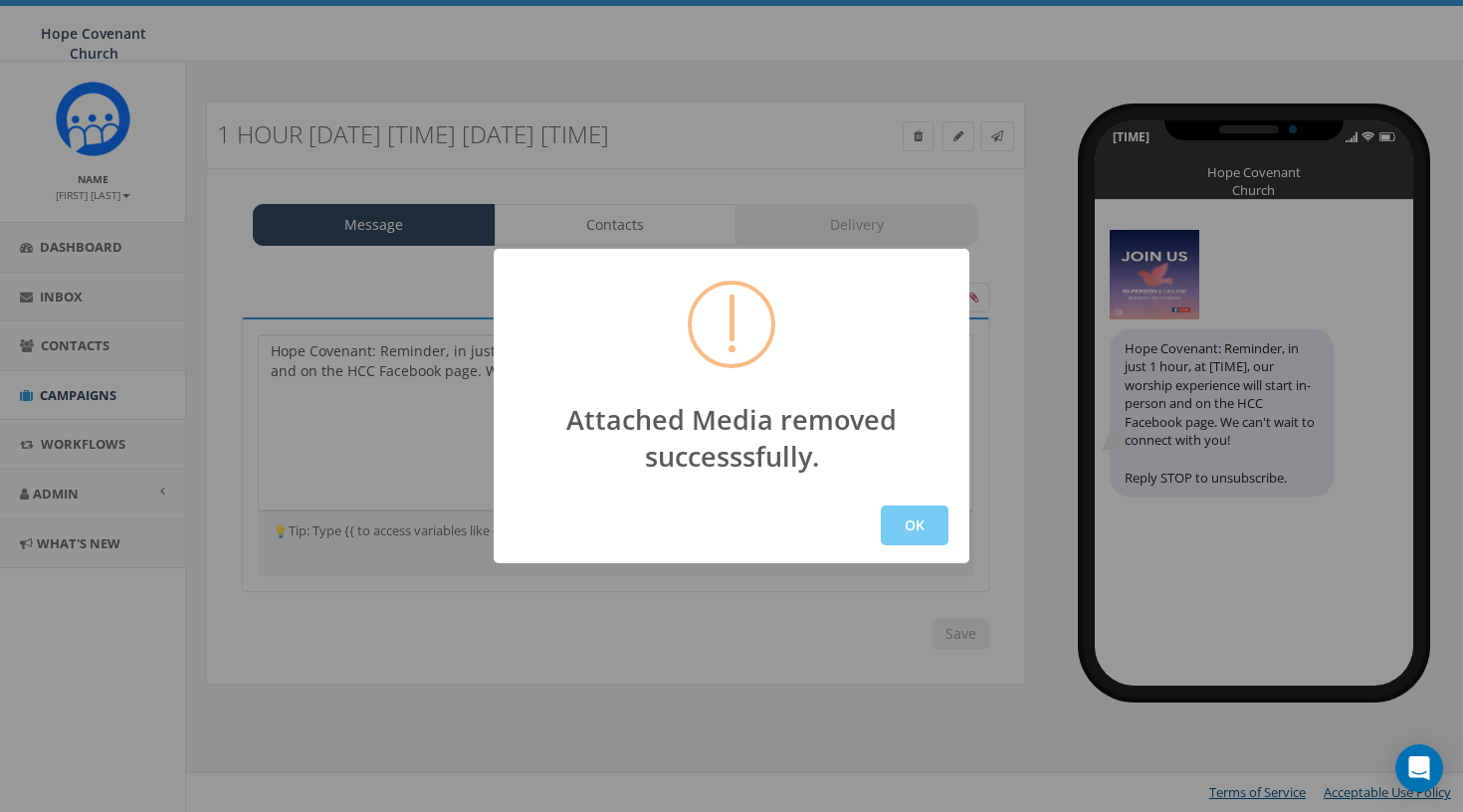 click on "OK" at bounding box center [915, 525] 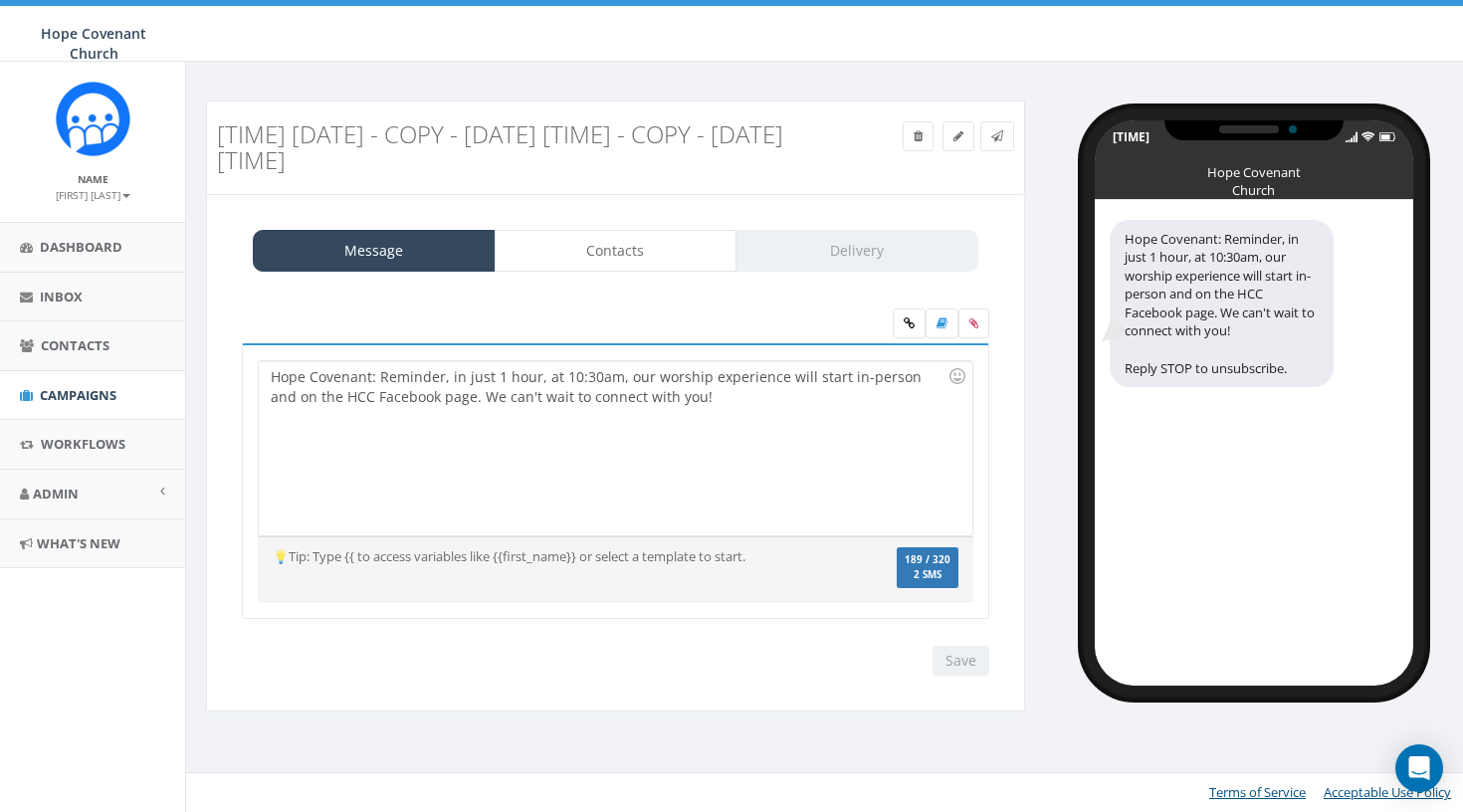 scroll, scrollTop: 0, scrollLeft: 0, axis: both 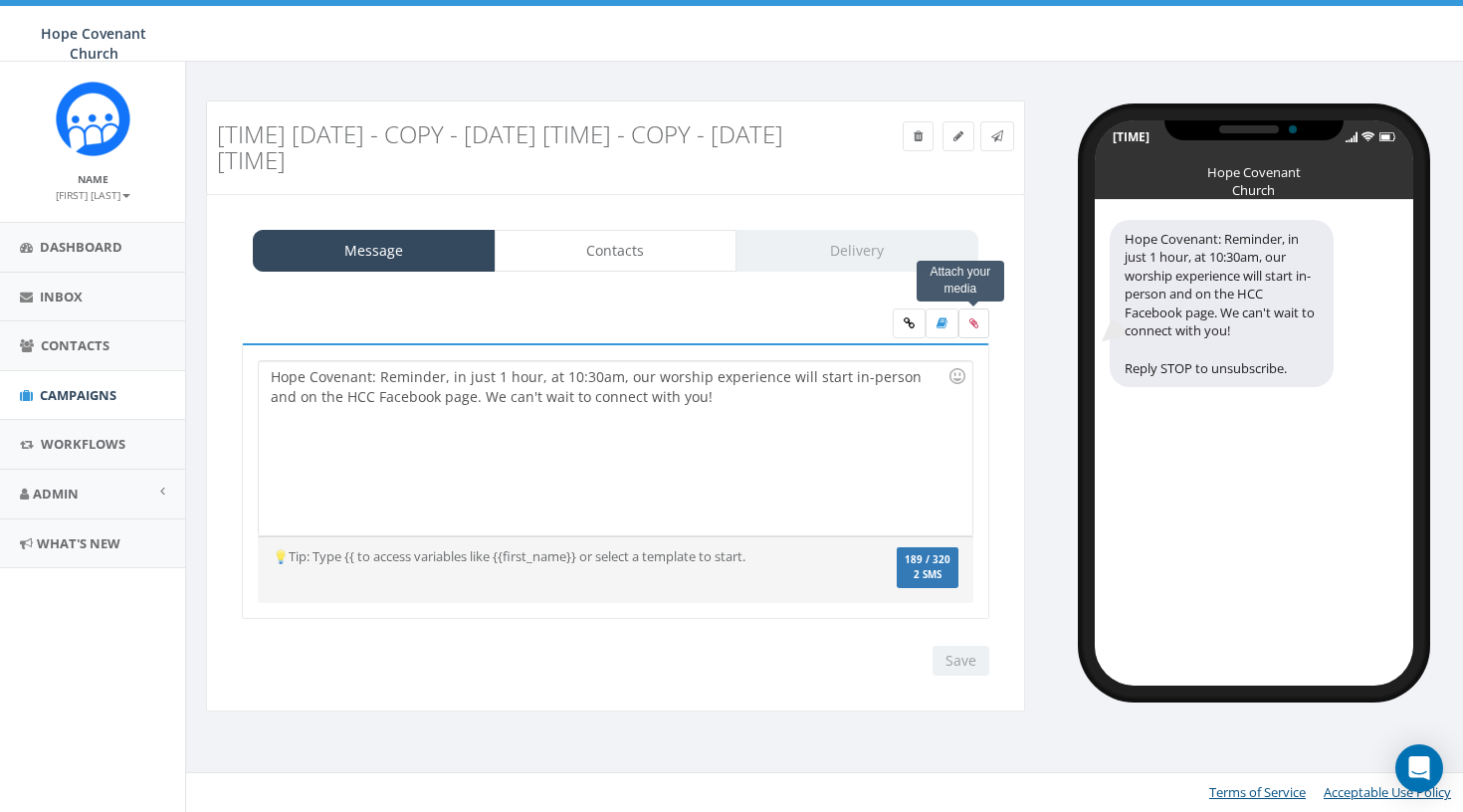 click at bounding box center [973, 323] 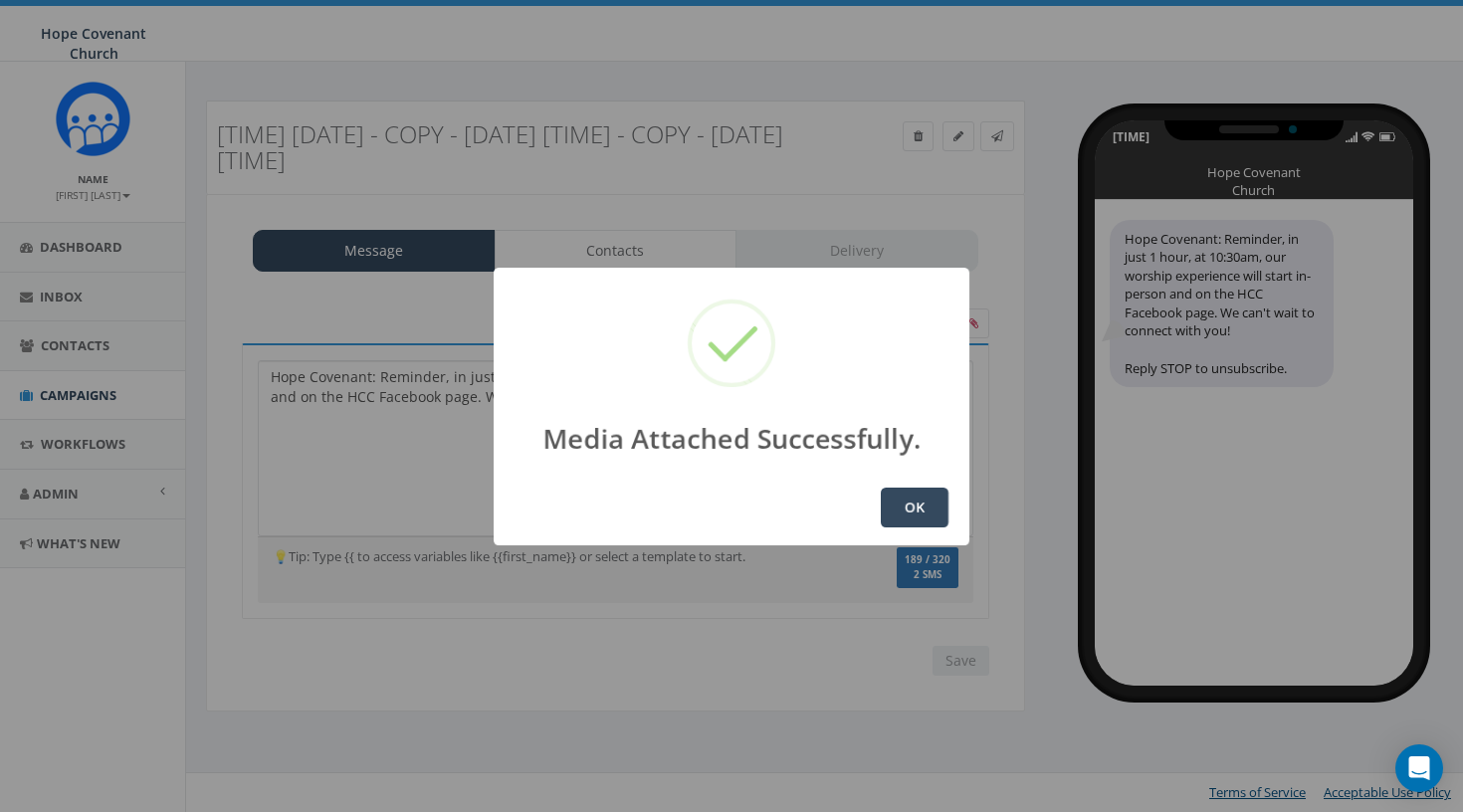 click on "OK" at bounding box center (915, 508) 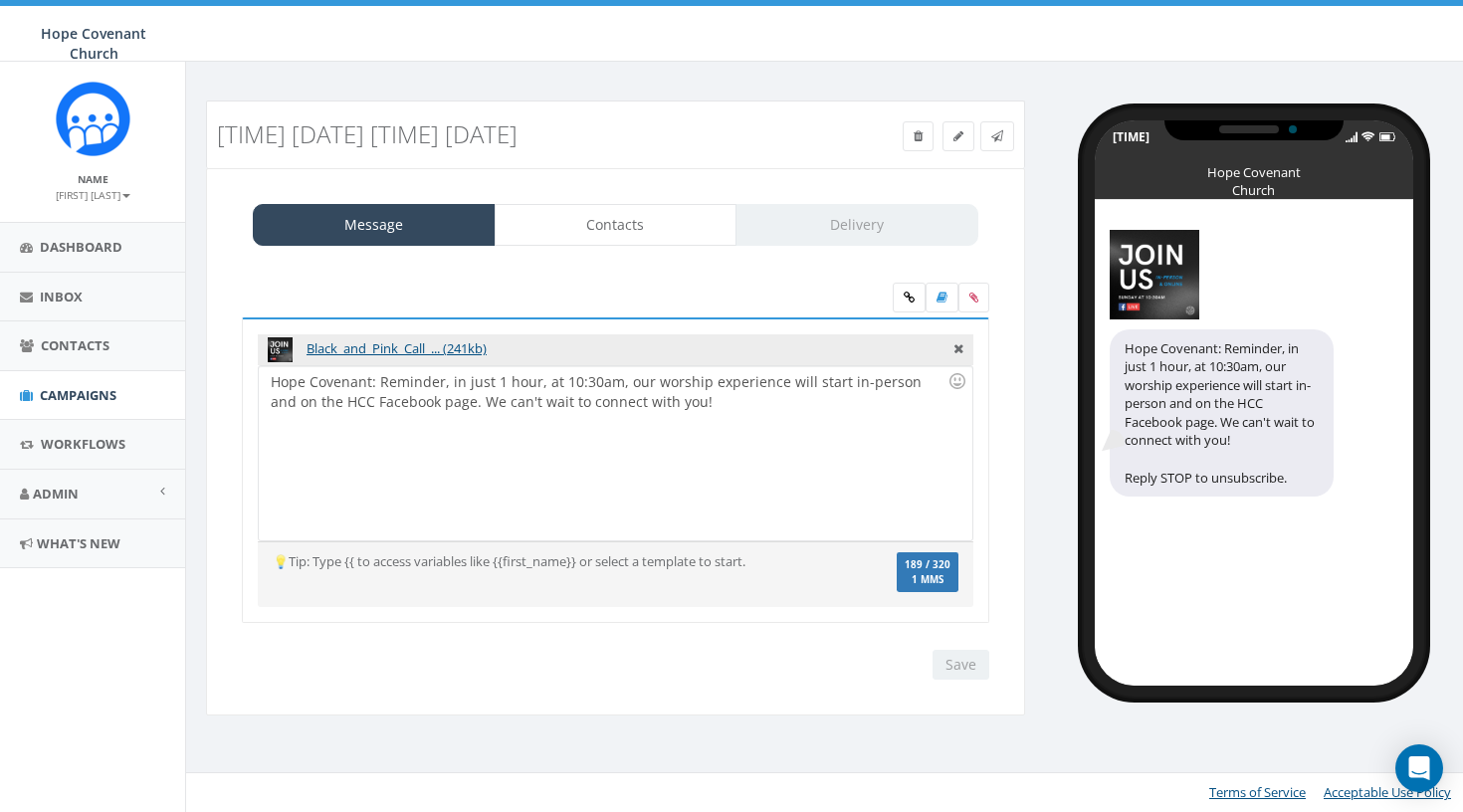 scroll, scrollTop: 0, scrollLeft: 0, axis: both 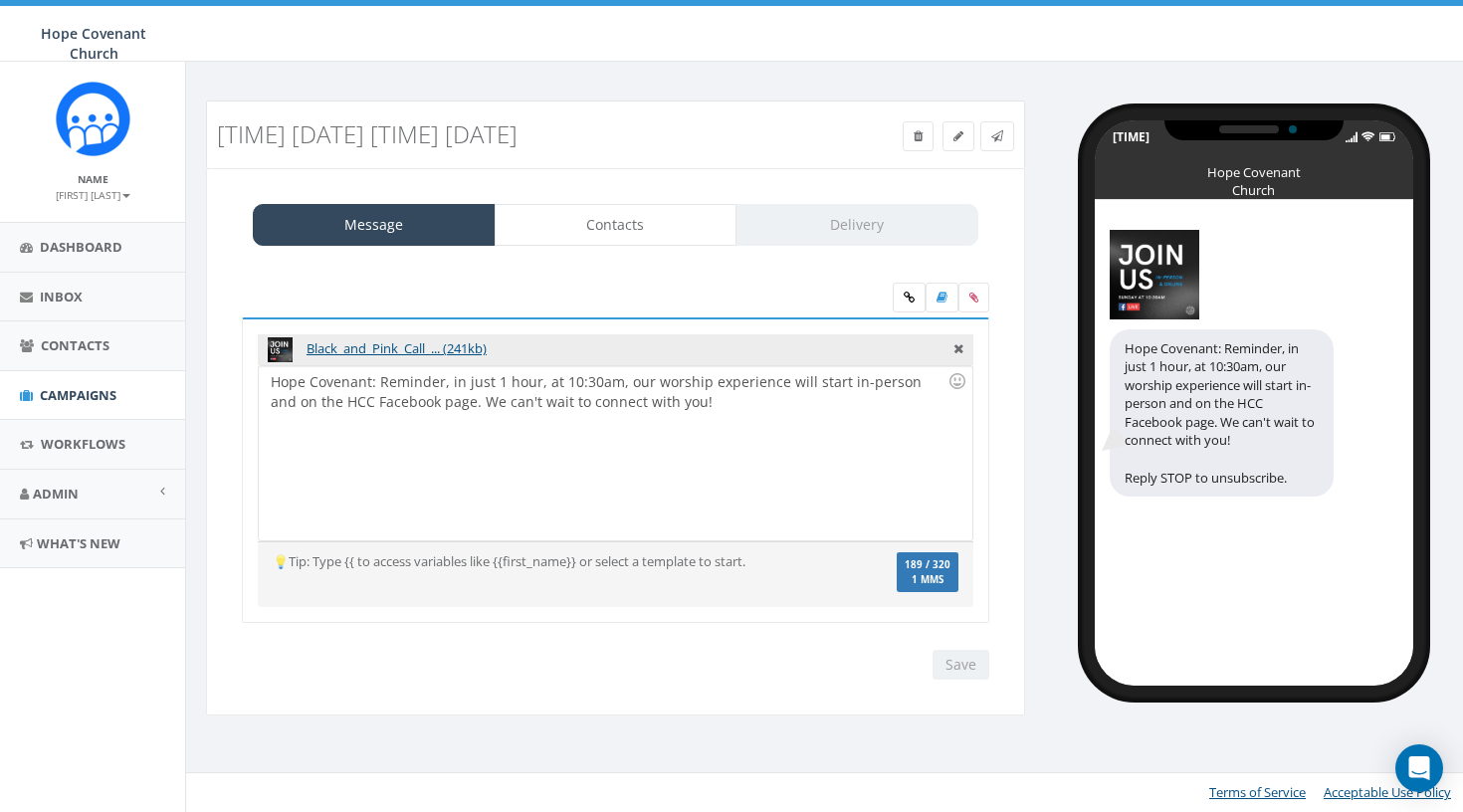 click on "[TIME] [DATE] [TIME] [DATE] [FIRST] [LAST]" at bounding box center (827, 411) 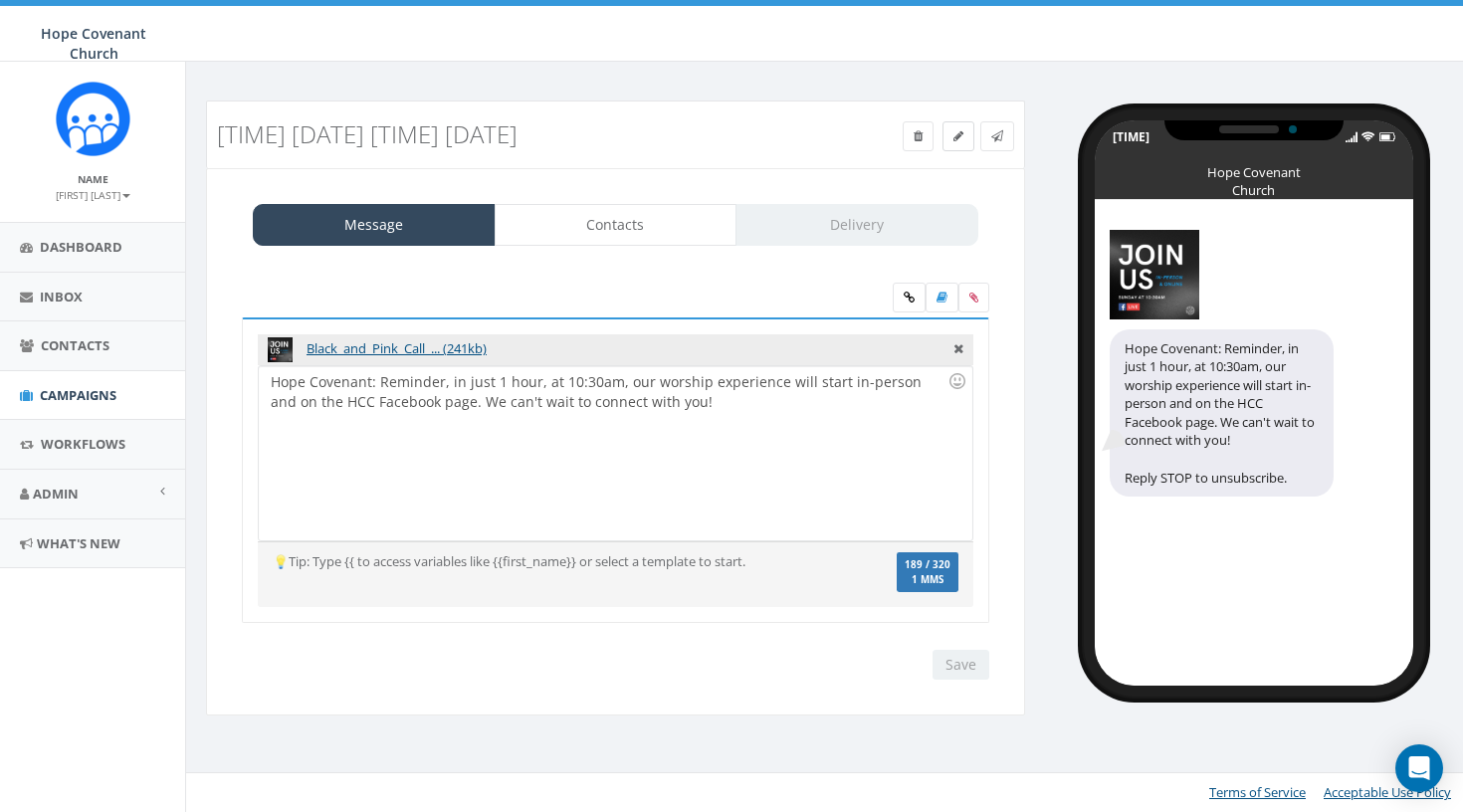 click at bounding box center (958, 136) 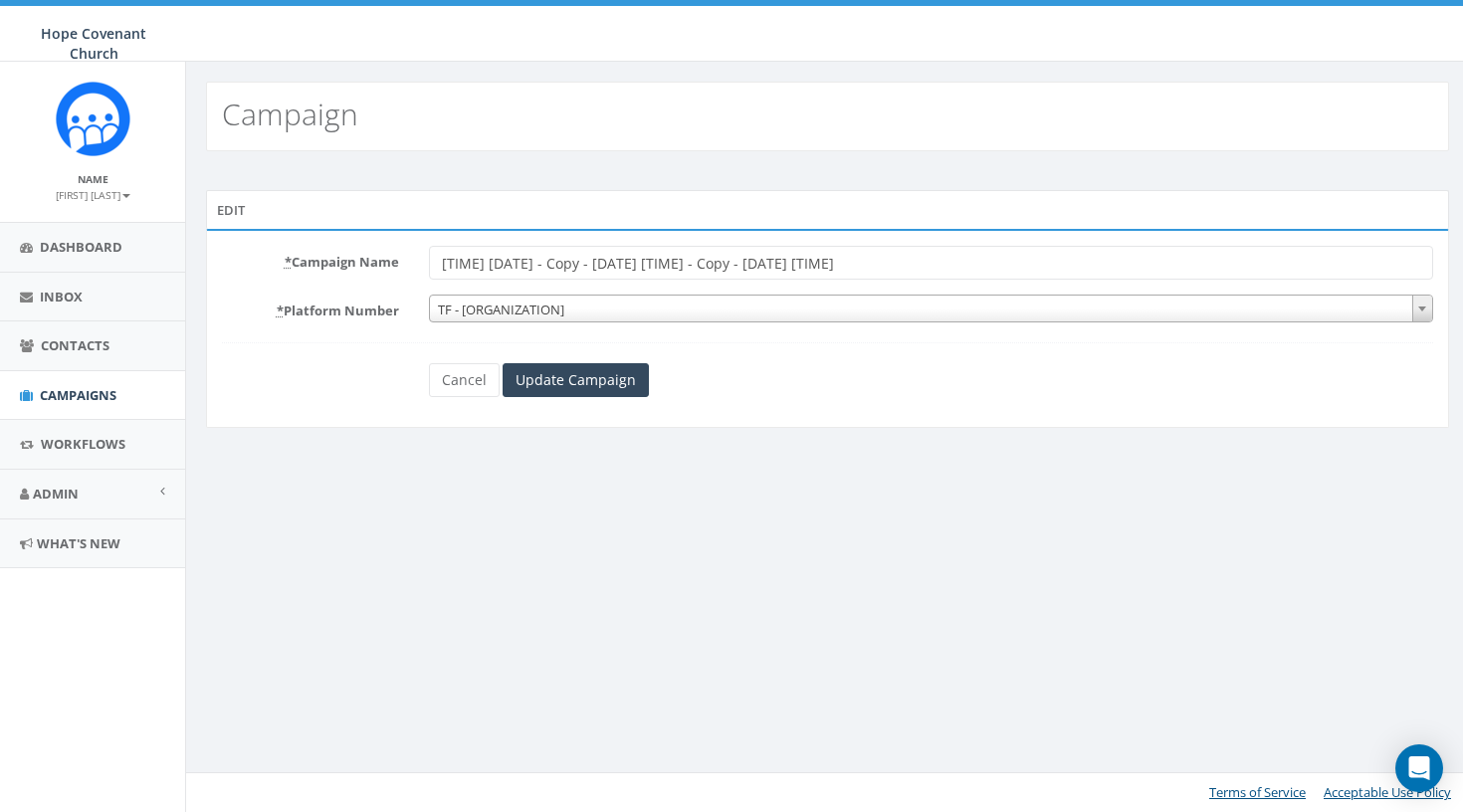 scroll, scrollTop: 0, scrollLeft: 0, axis: both 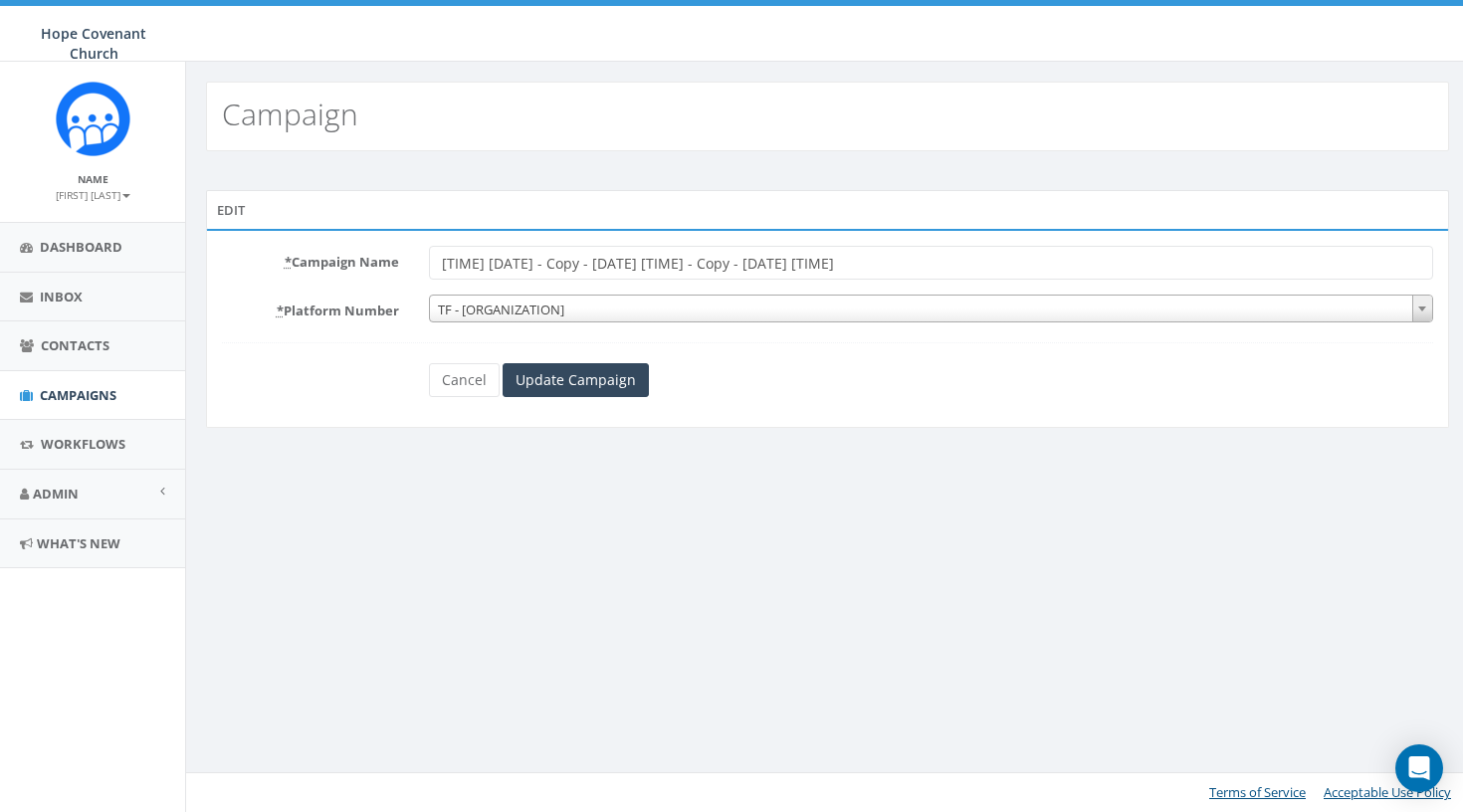 drag, startPoint x: 489, startPoint y: 265, endPoint x: 971, endPoint y: 261, distance: 482.0166 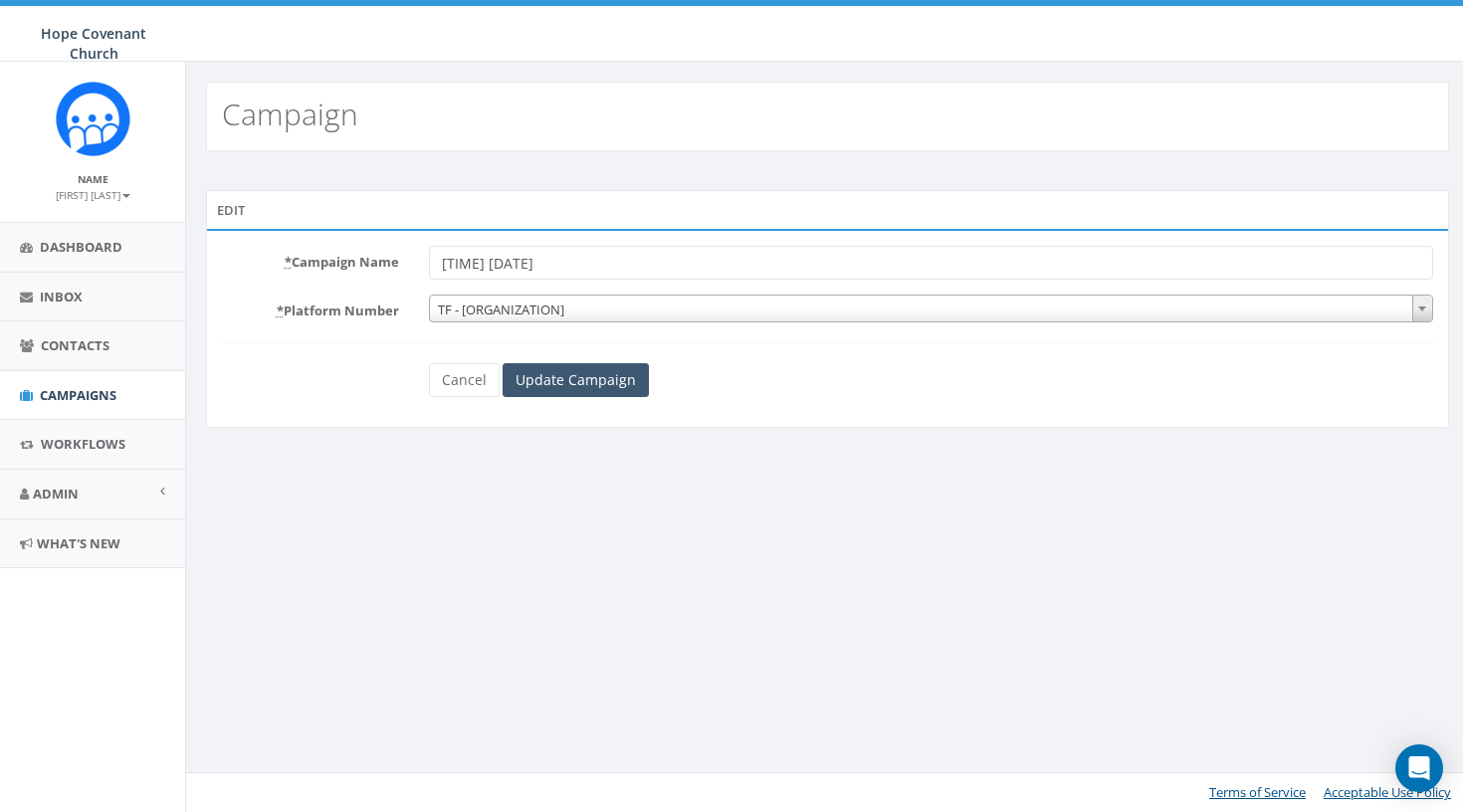 type on "[TIME] [DATE]" 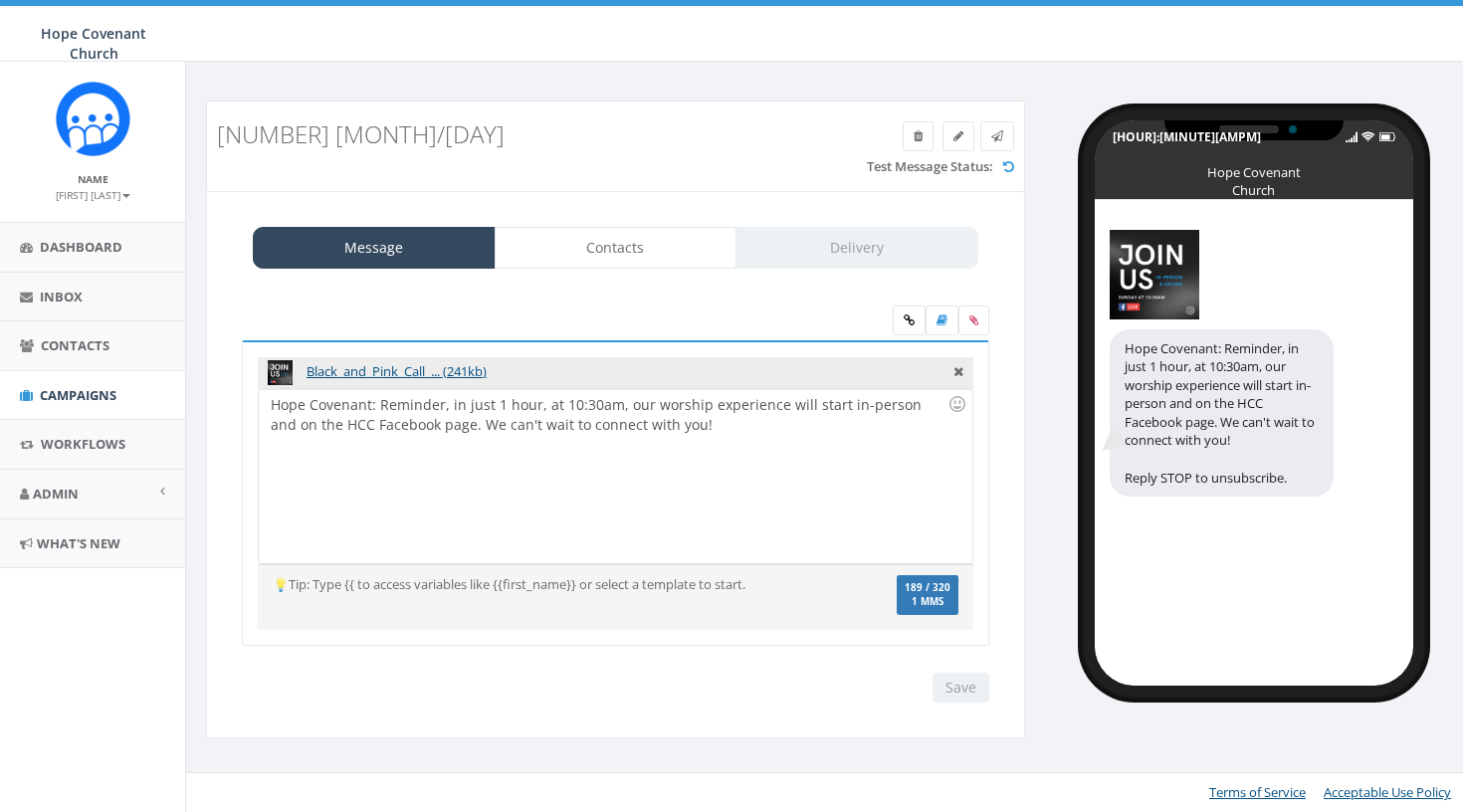 scroll, scrollTop: 0, scrollLeft: 0, axis: both 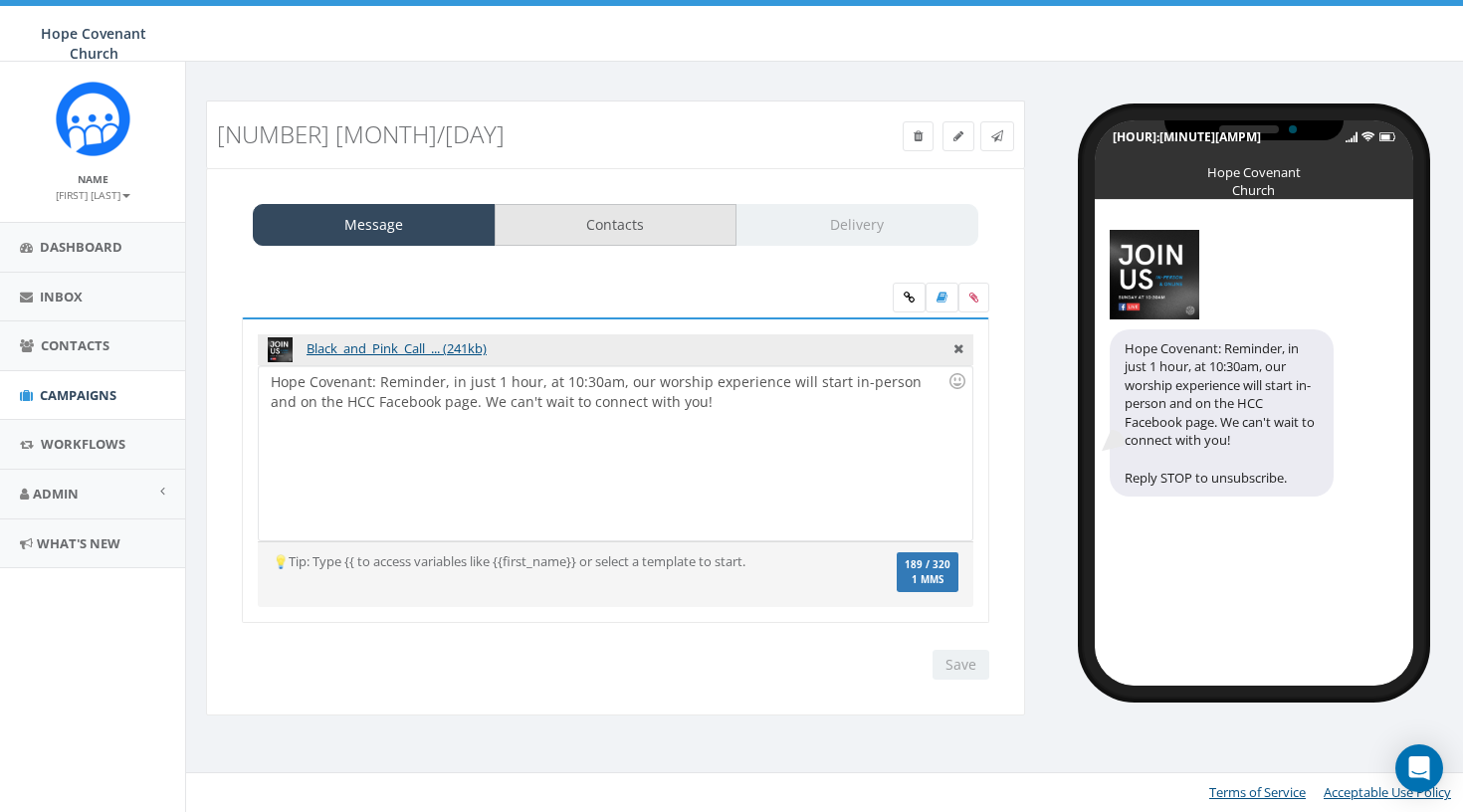 click on "Contacts" at bounding box center [616, 225] 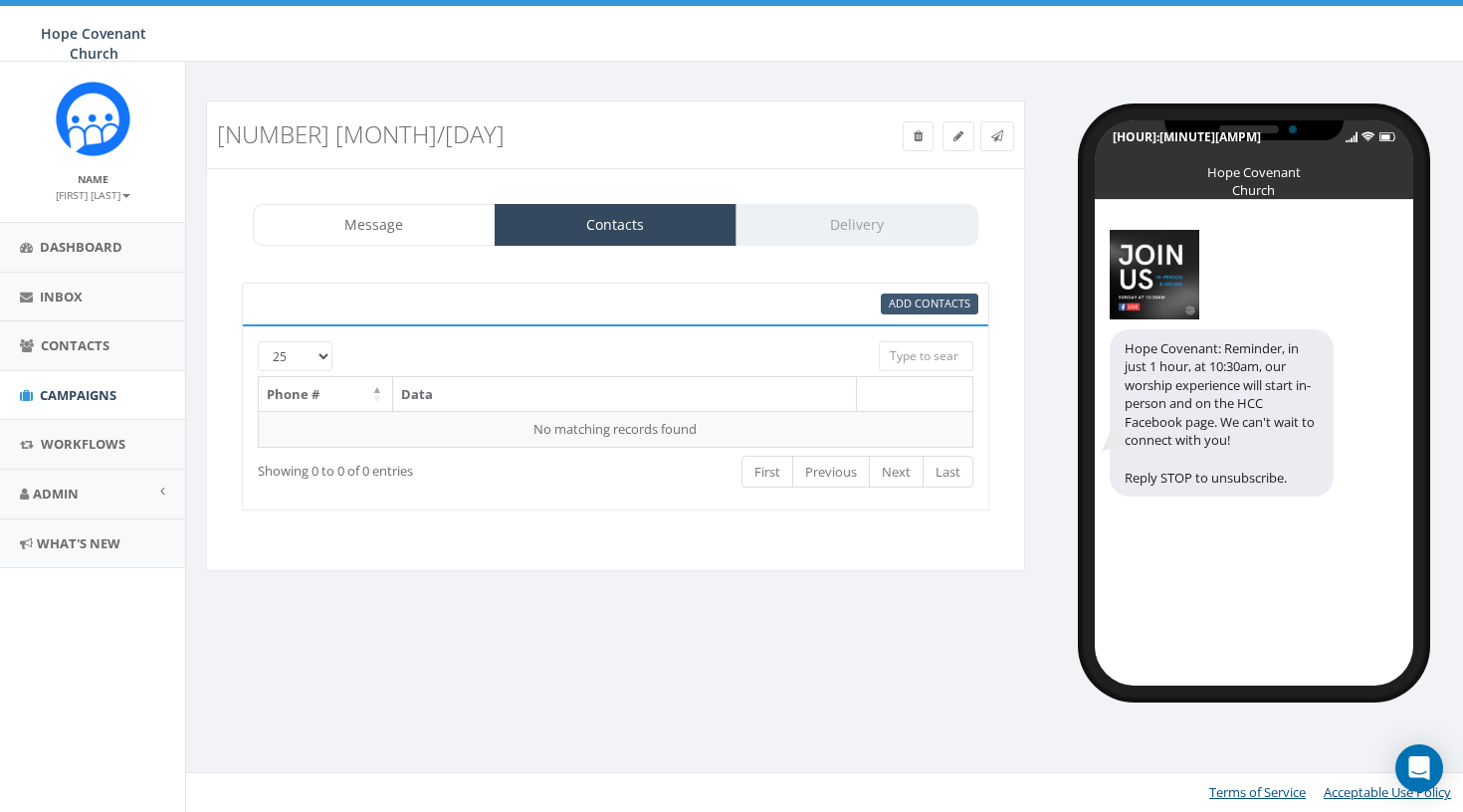 click on "Add Contacts" at bounding box center [930, 304] 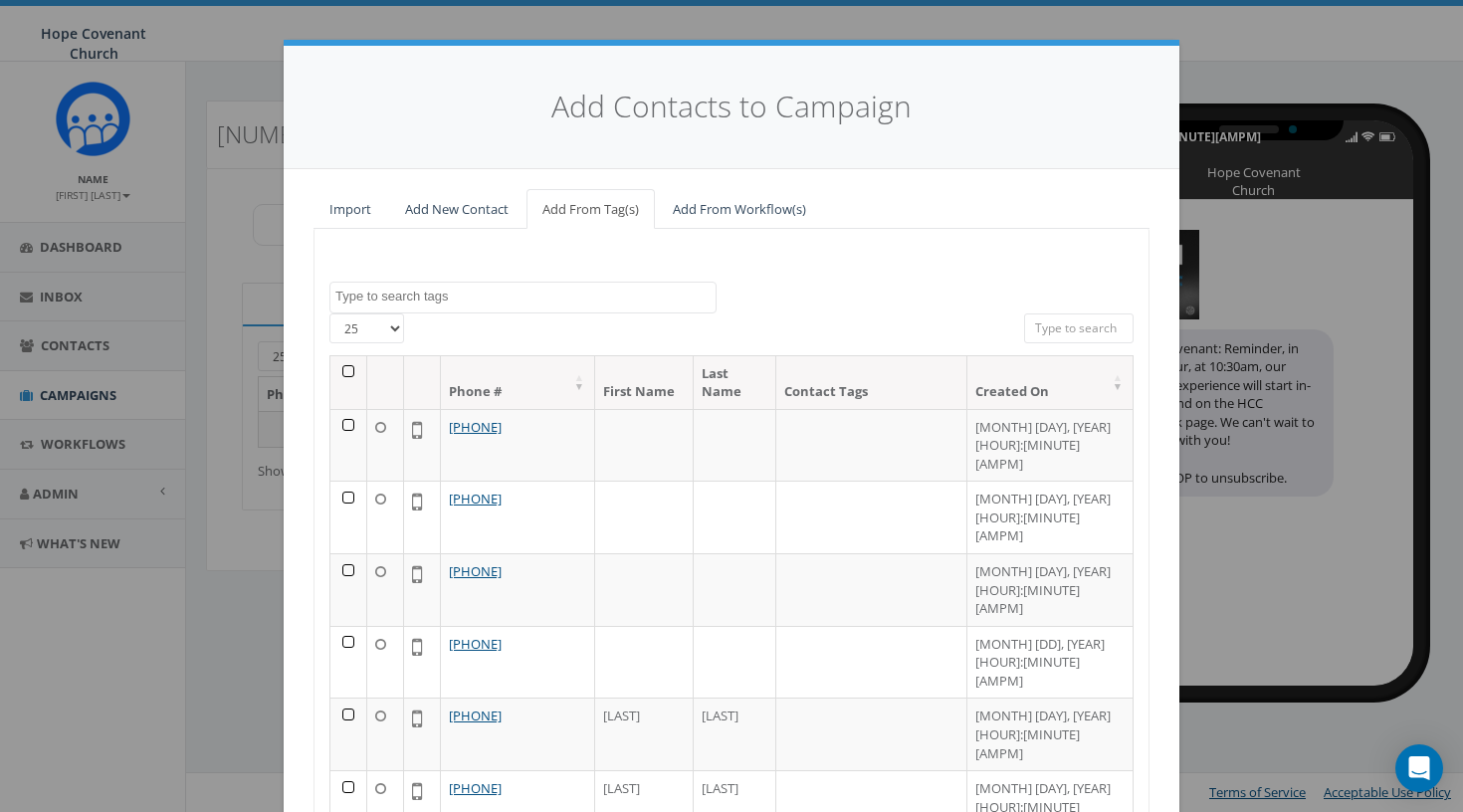 click at bounding box center [348, 382] 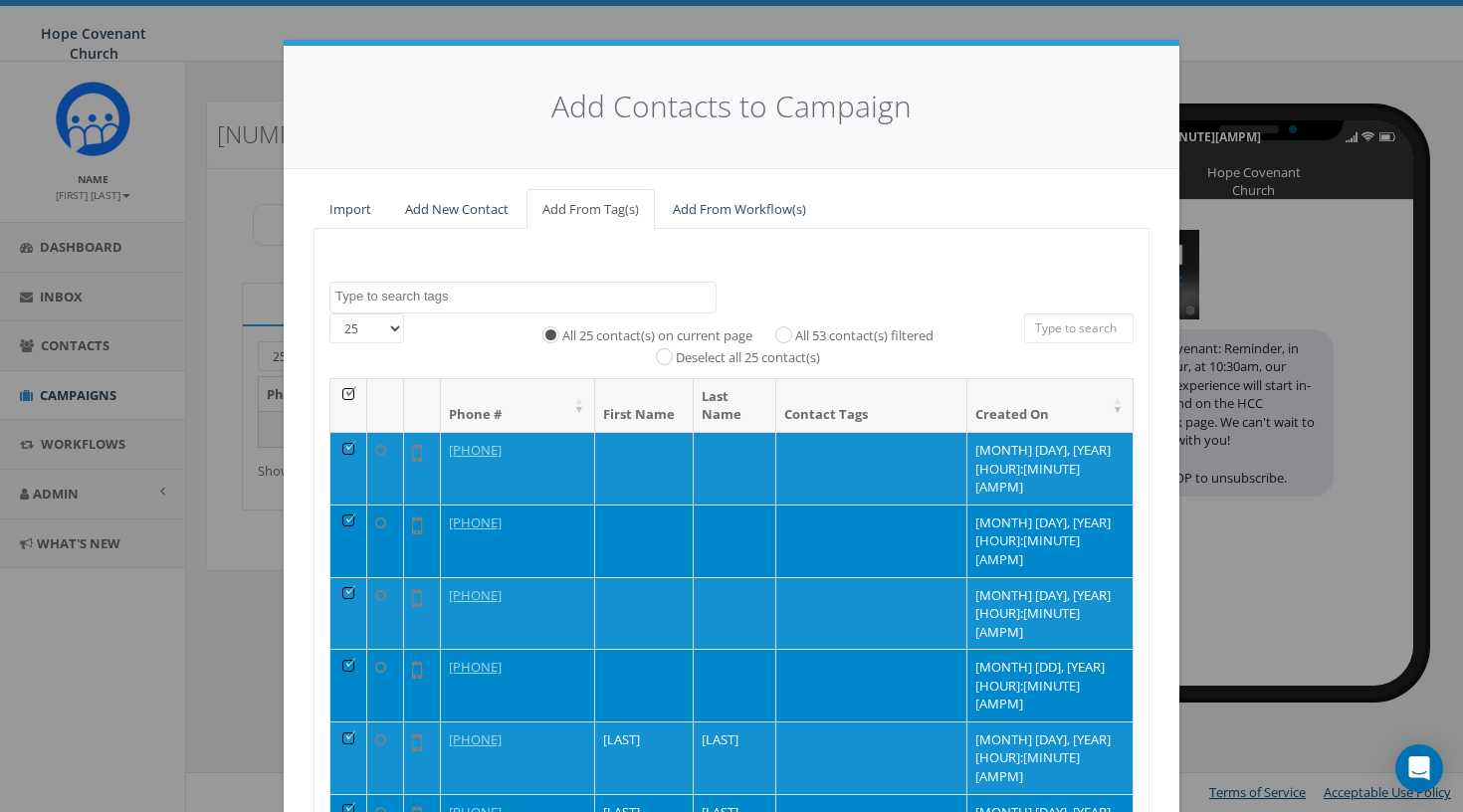 click on "All 53 contact(s) filtered" at bounding box center (864, 336) 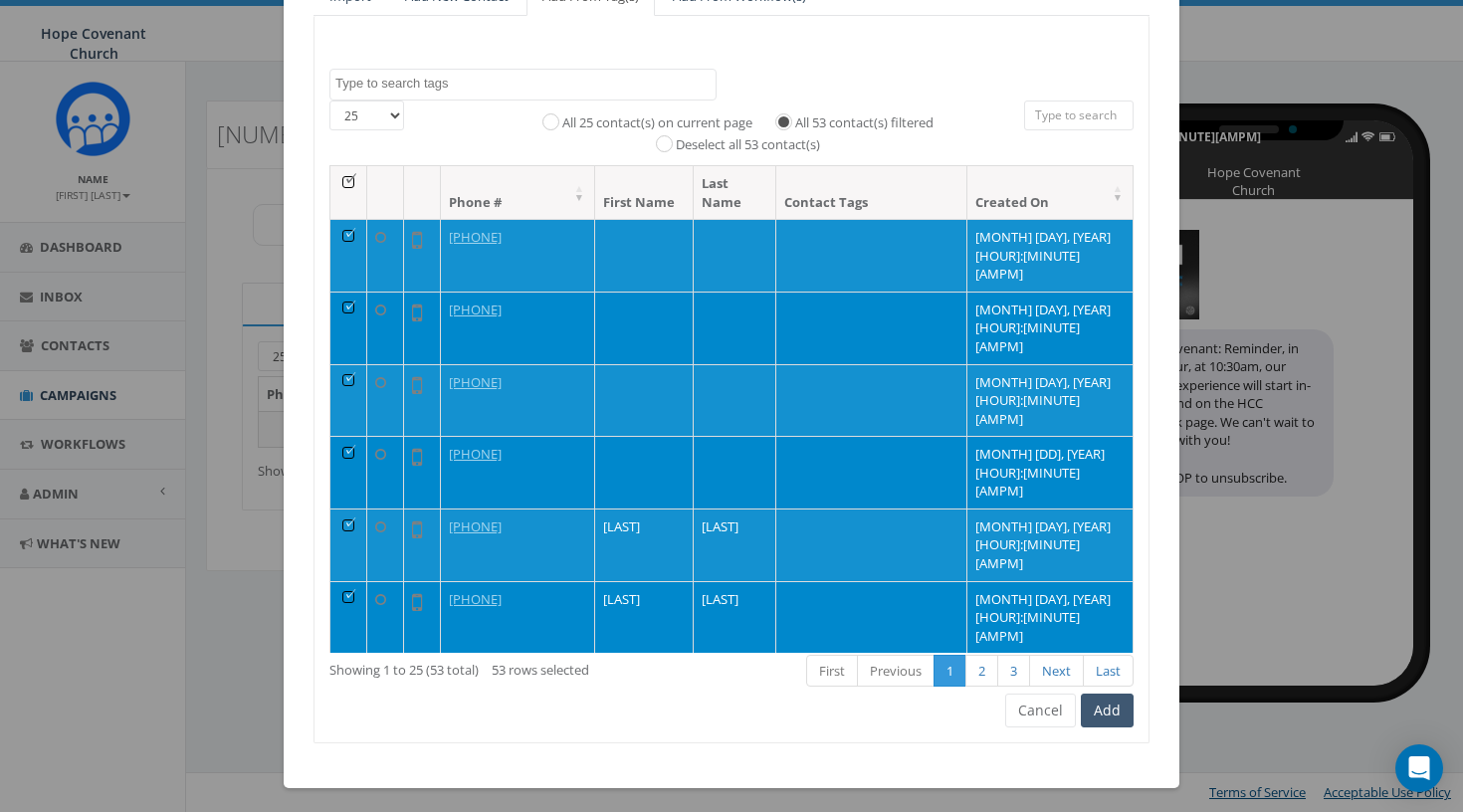 scroll, scrollTop: 212, scrollLeft: 0, axis: vertical 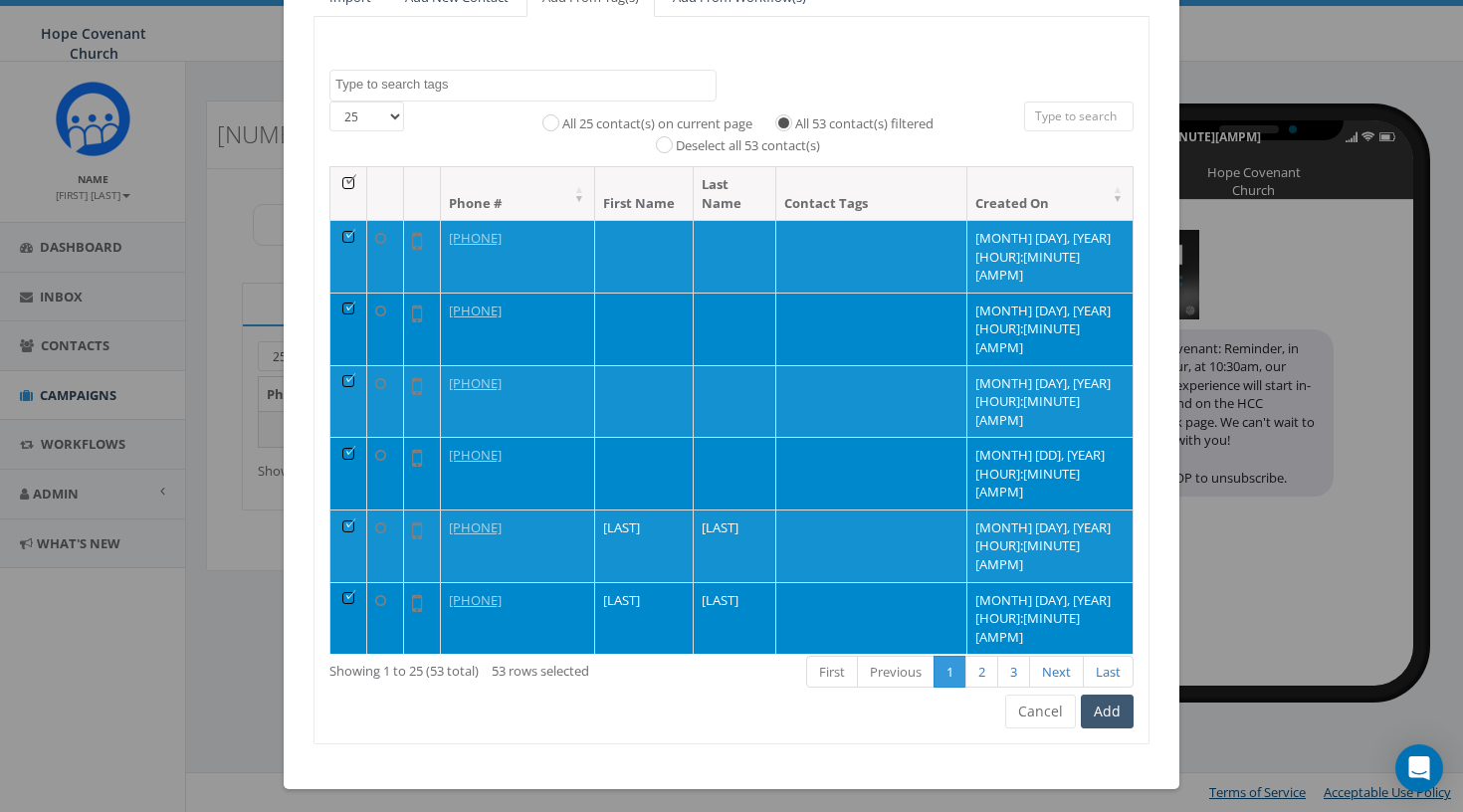 click on "Add" at bounding box center [1107, 711] 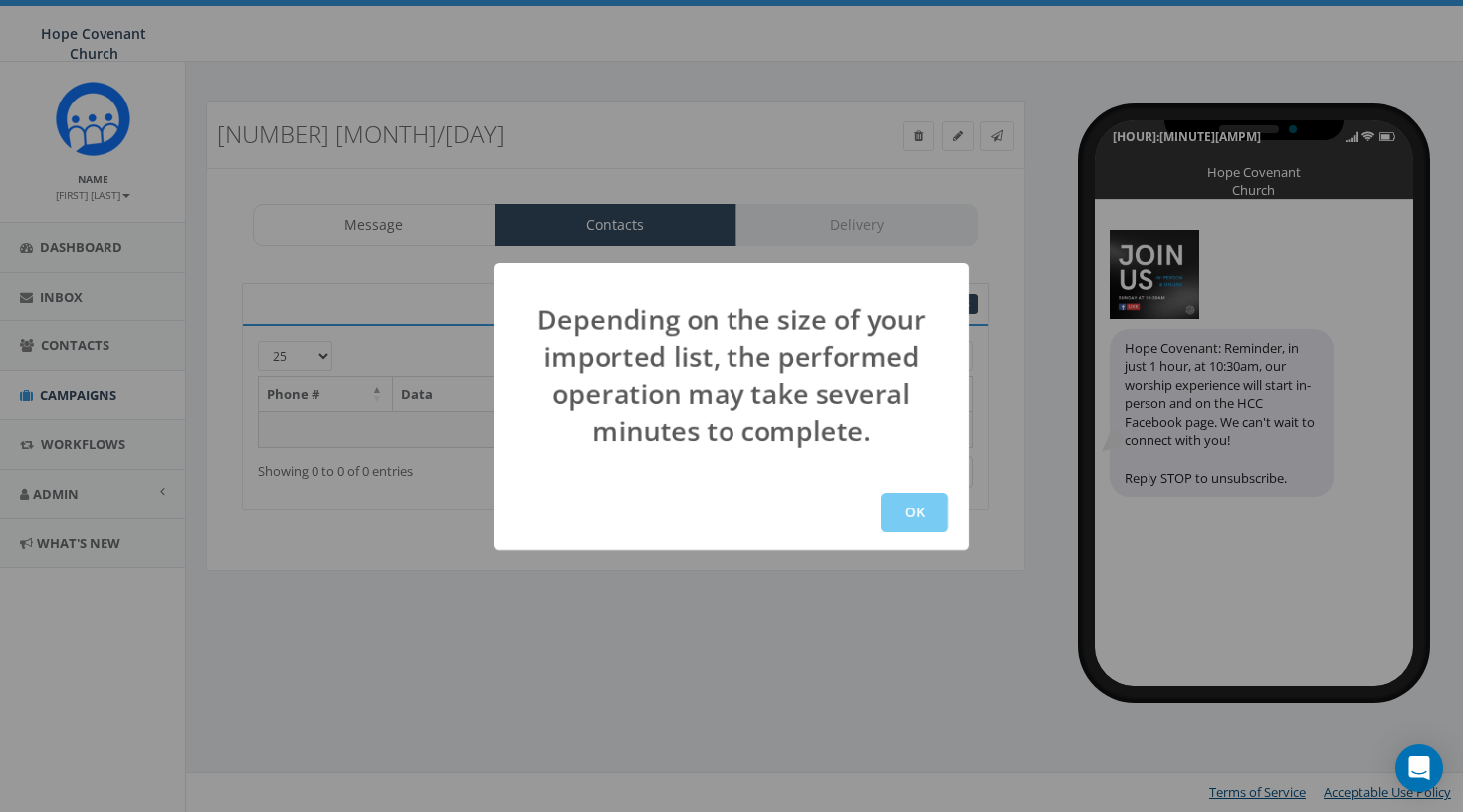 click on "OK" at bounding box center [915, 512] 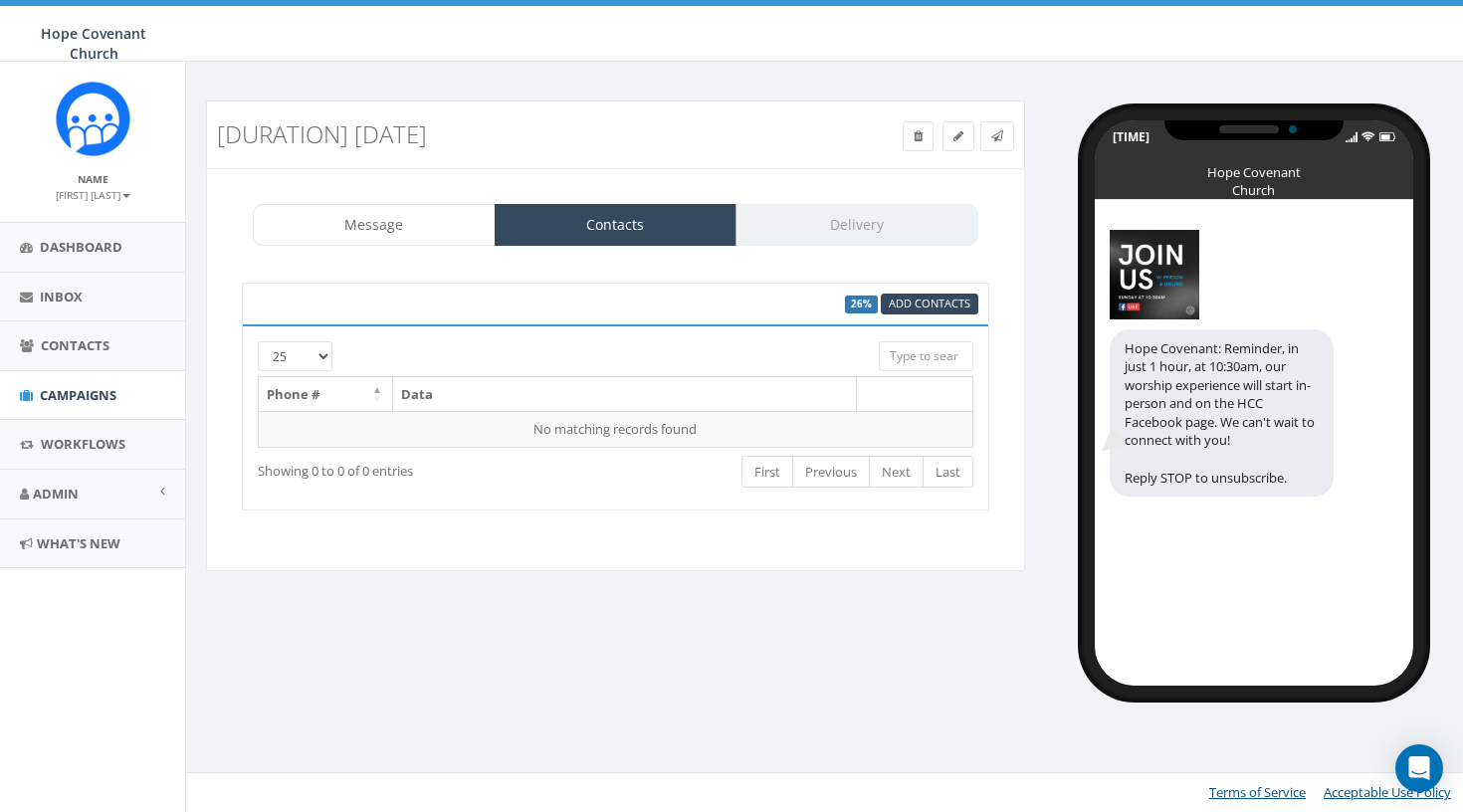 scroll, scrollTop: 0, scrollLeft: 0, axis: both 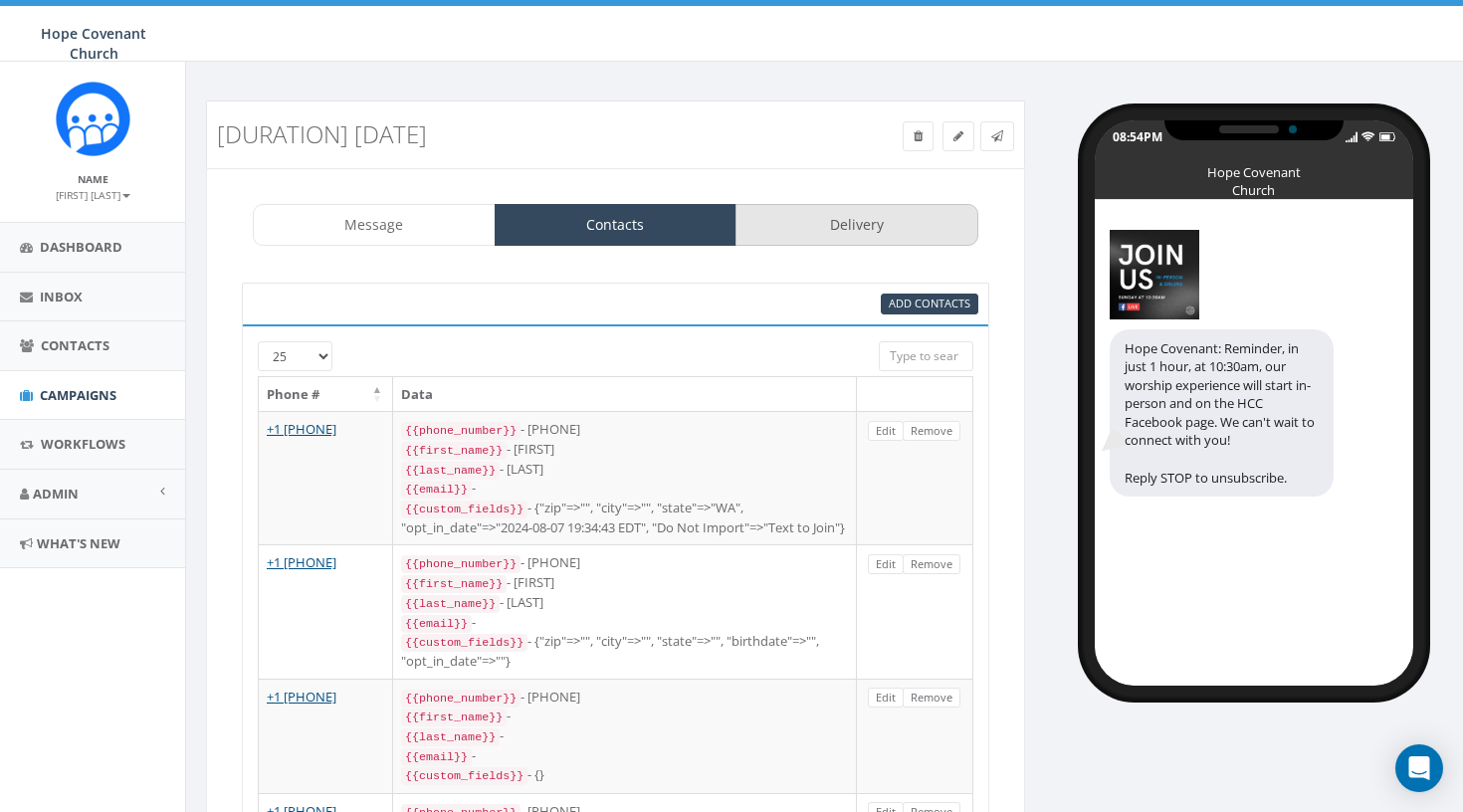 click on "Delivery" at bounding box center [857, 225] 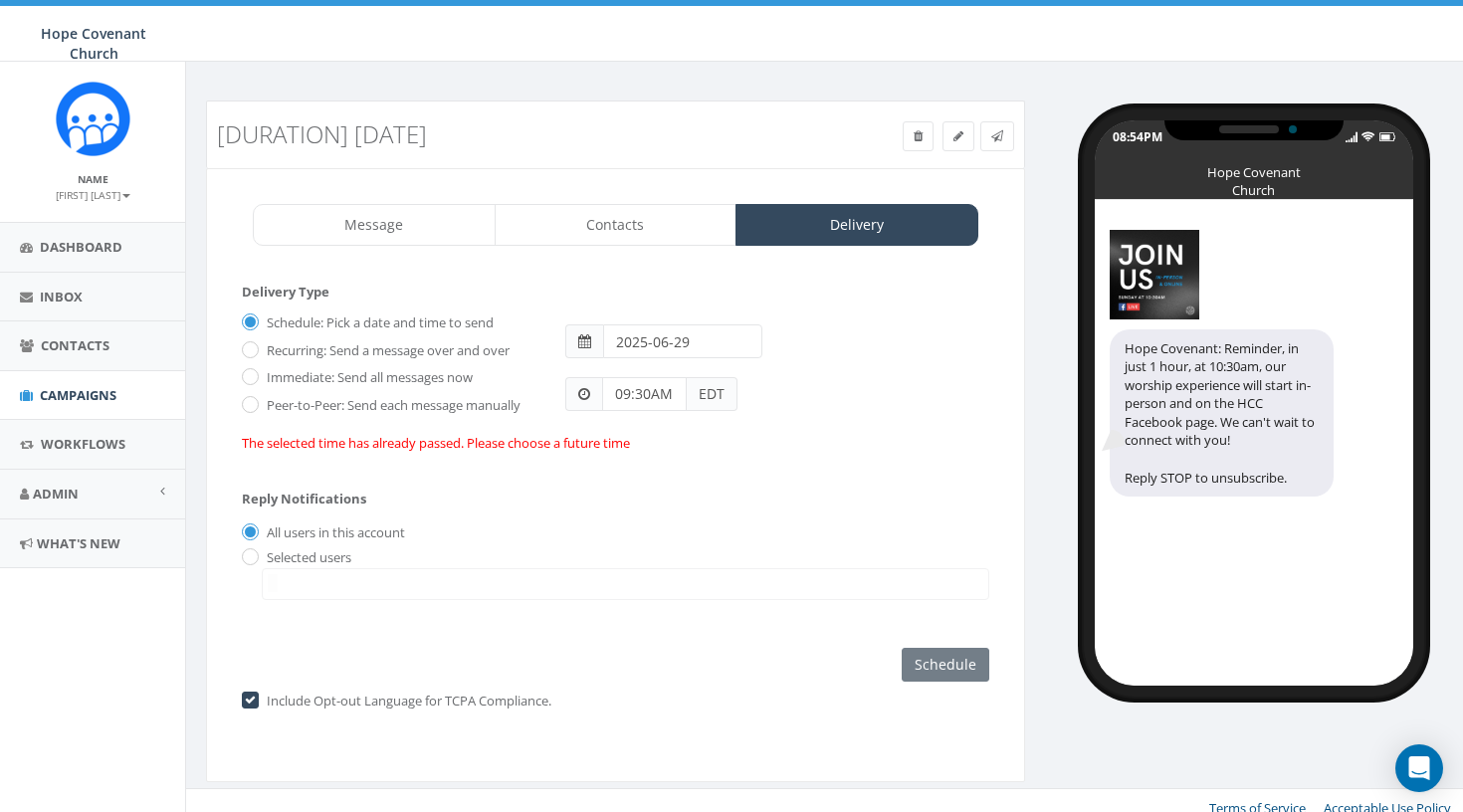 click at bounding box center (584, 341) 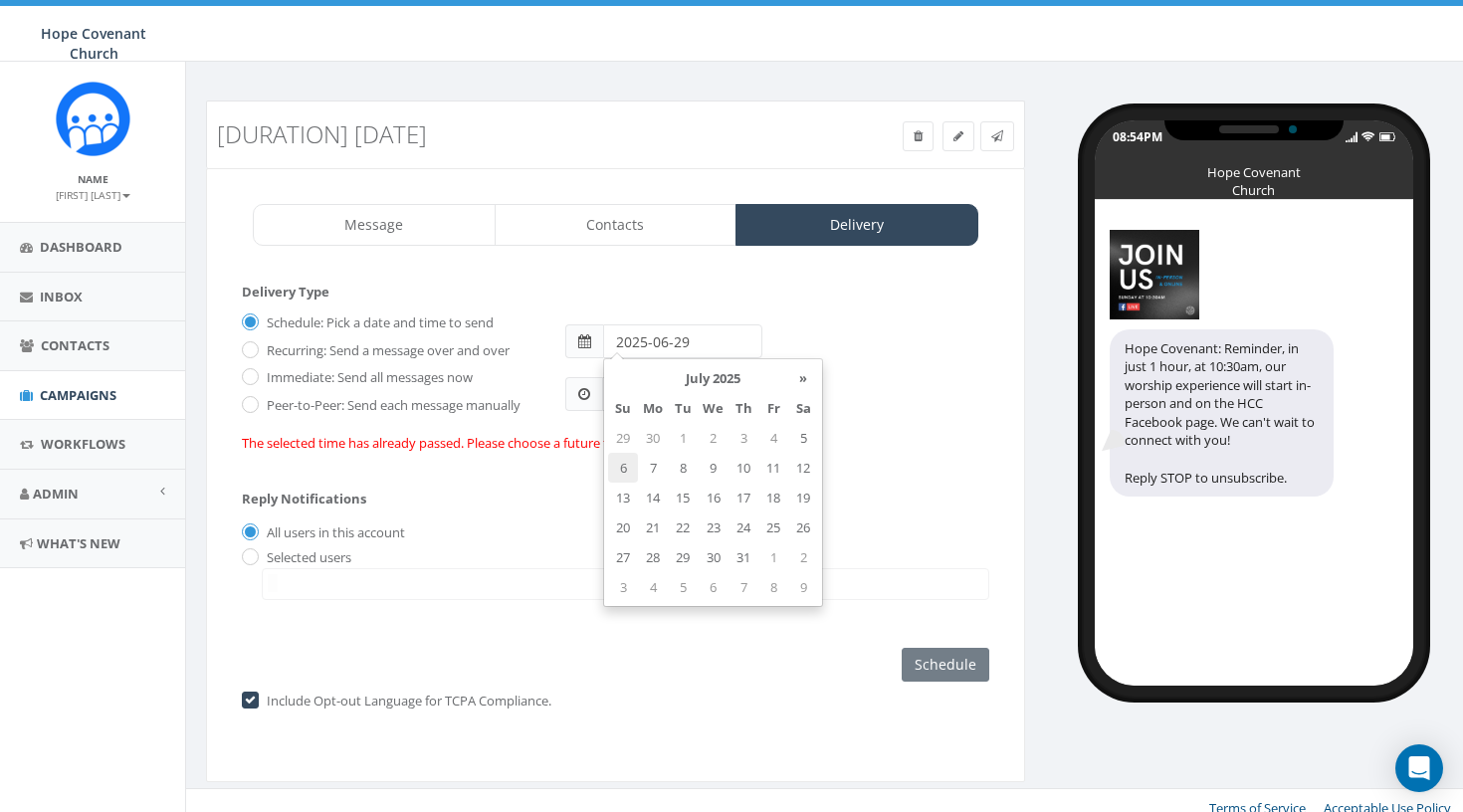 click on "6" at bounding box center (623, 438) 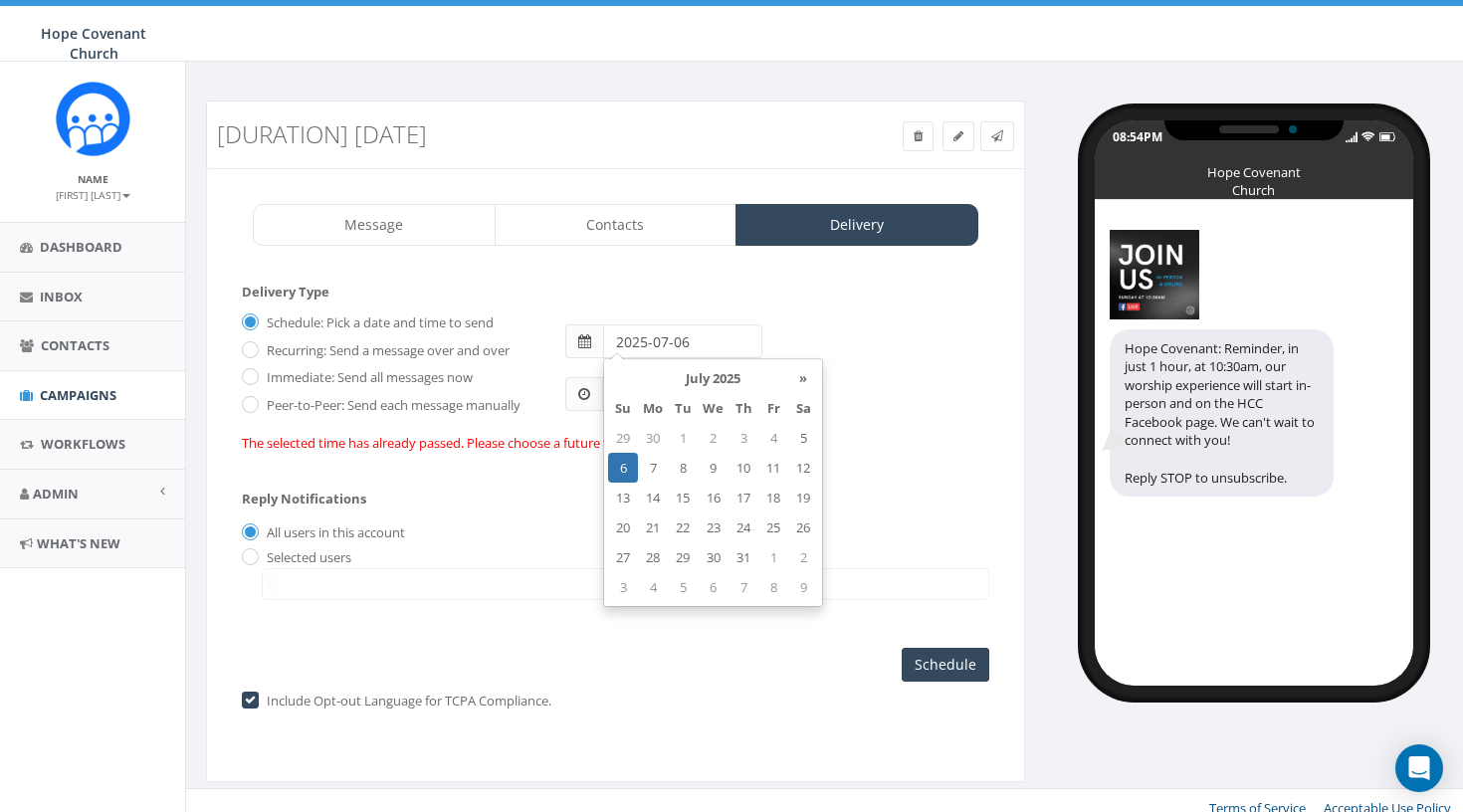 click on "Reply Notifications All users in this account Selected users [EMAIL]" at bounding box center [615, 540] 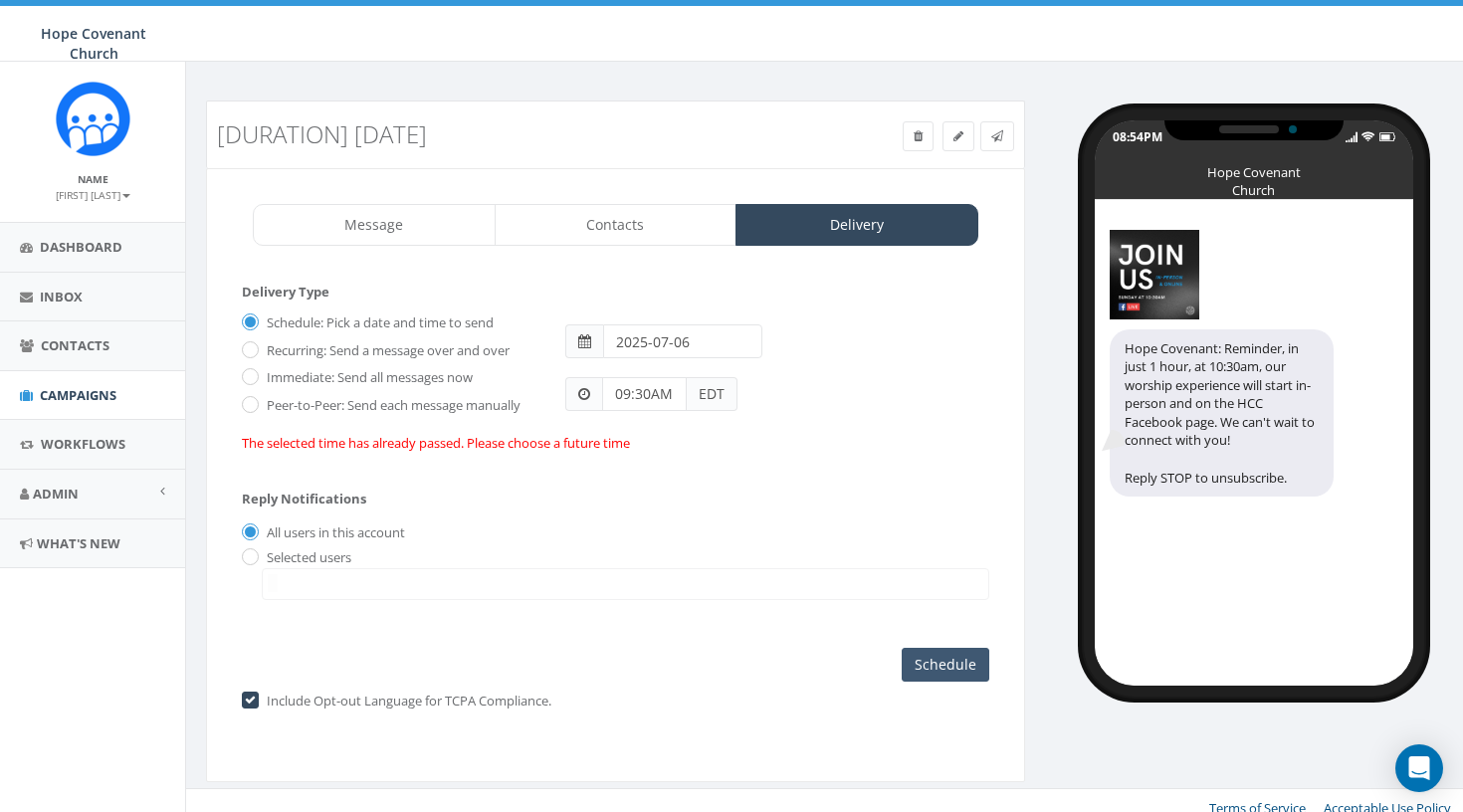 click on "Schedule" at bounding box center [945, 665] 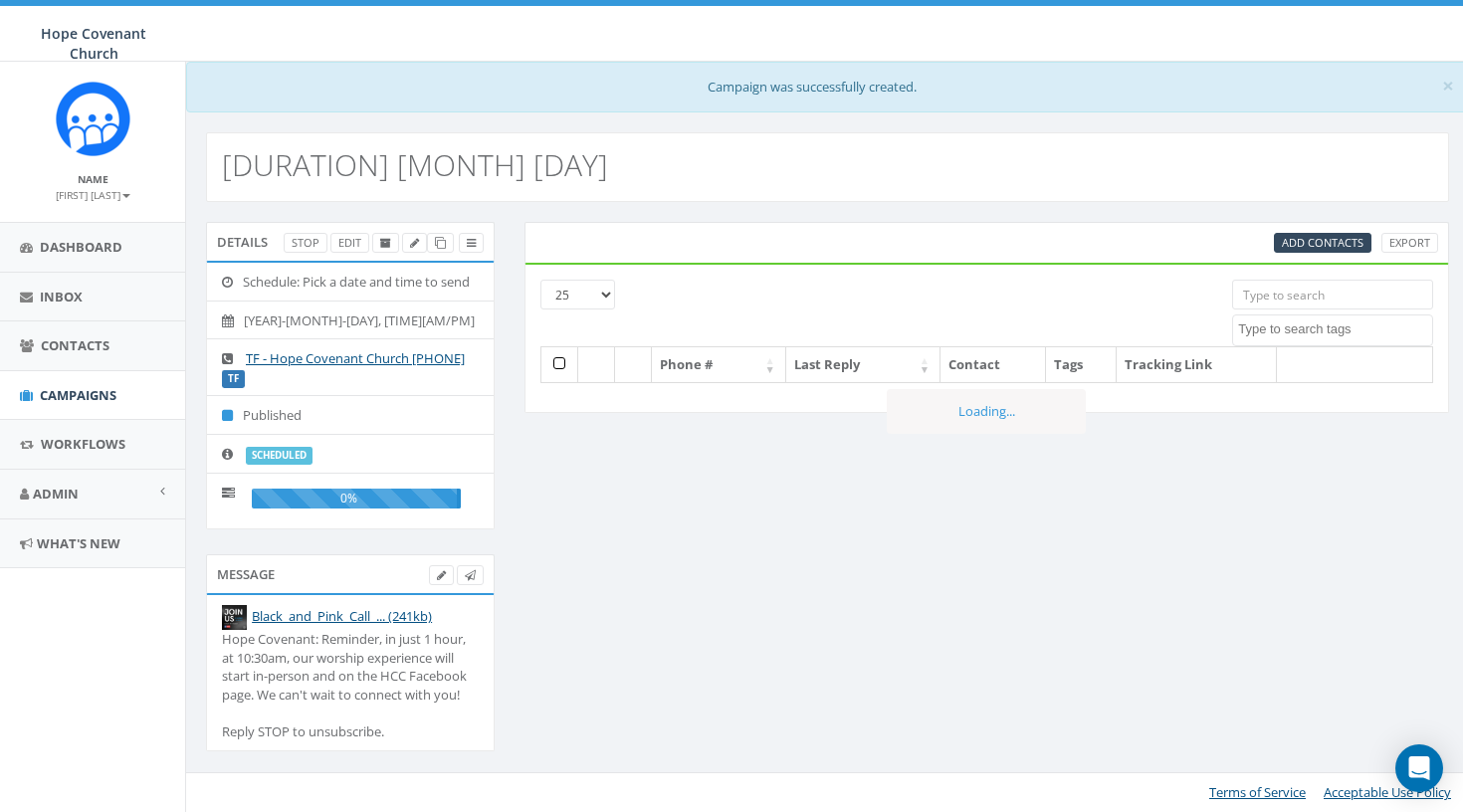 scroll, scrollTop: 0, scrollLeft: 0, axis: both 